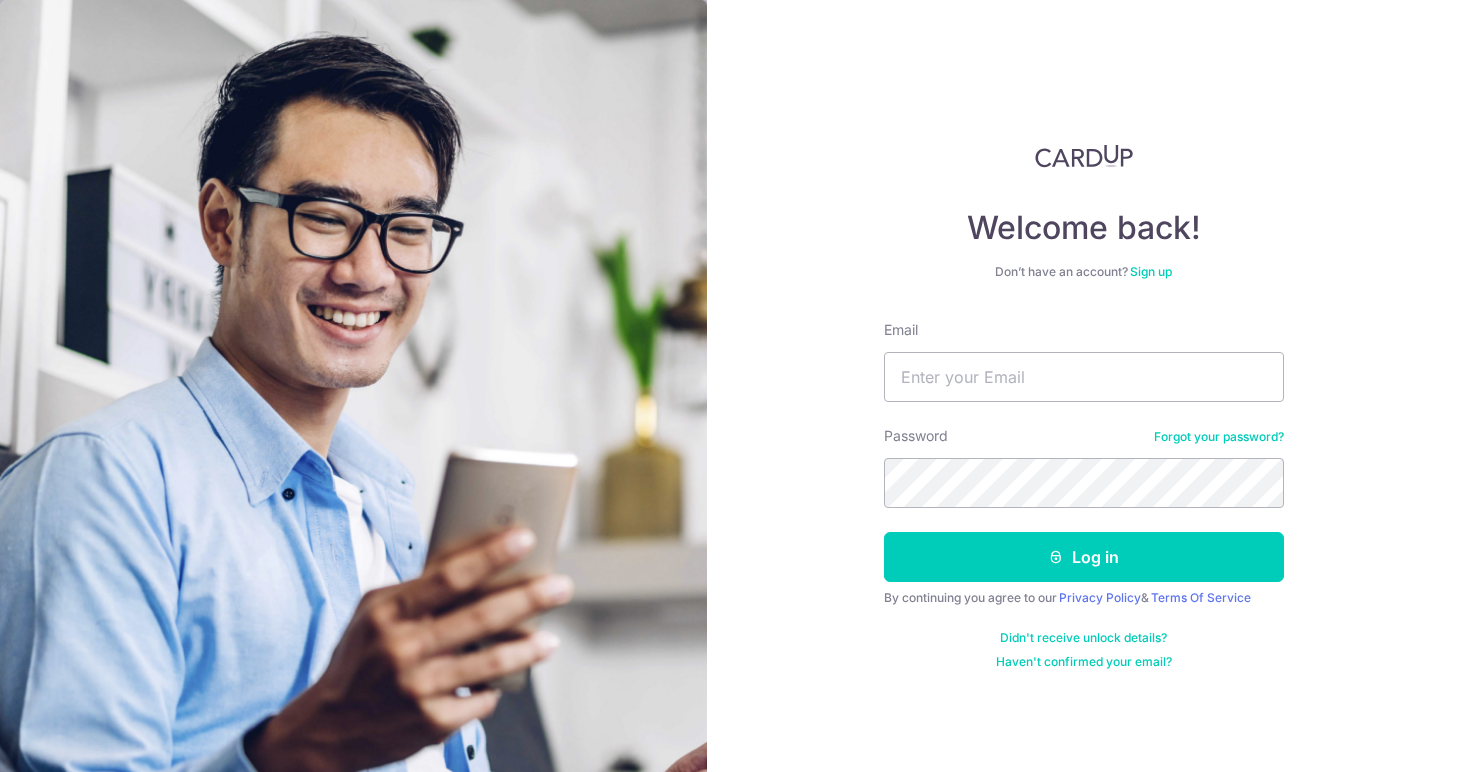 scroll, scrollTop: 0, scrollLeft: 0, axis: both 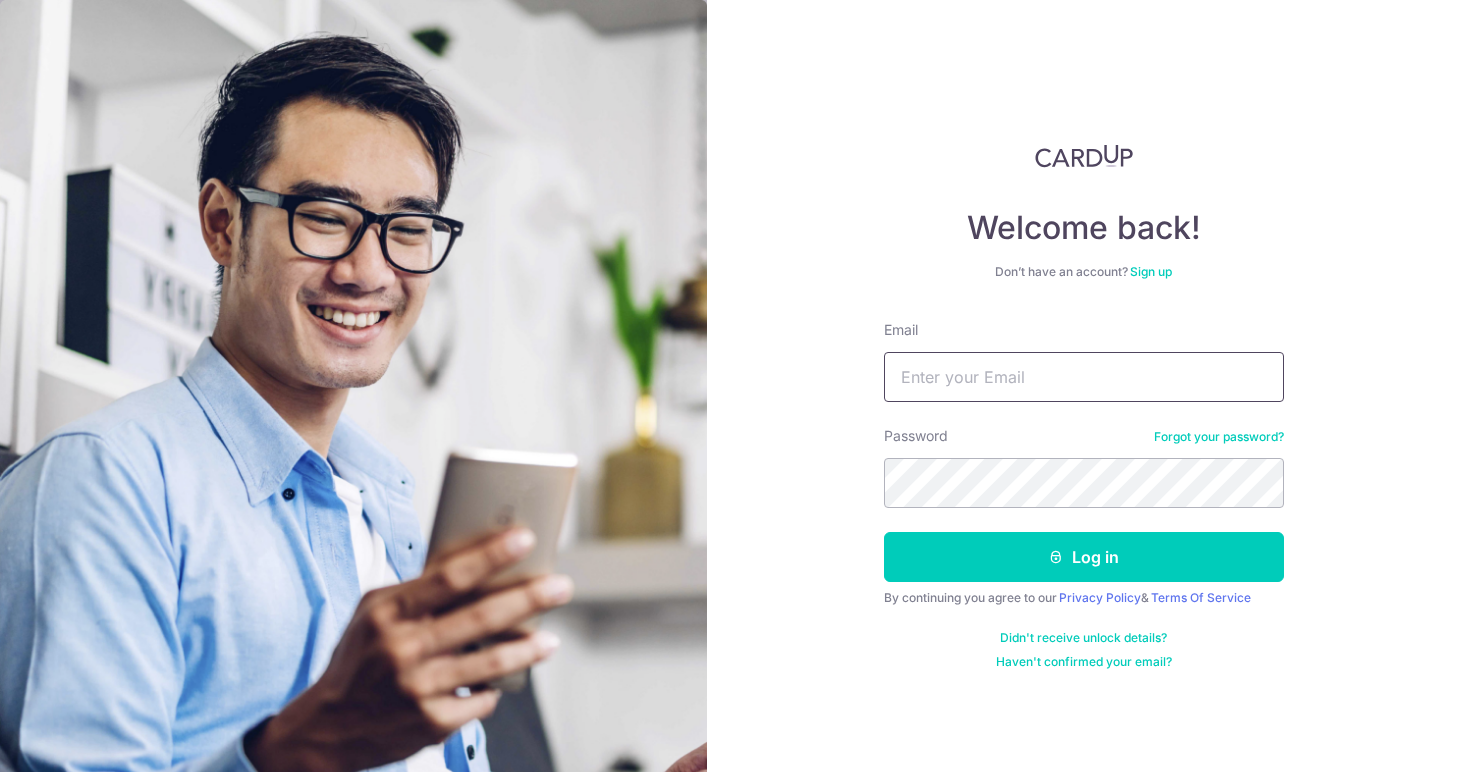 type on "[USERNAME]@example.com" 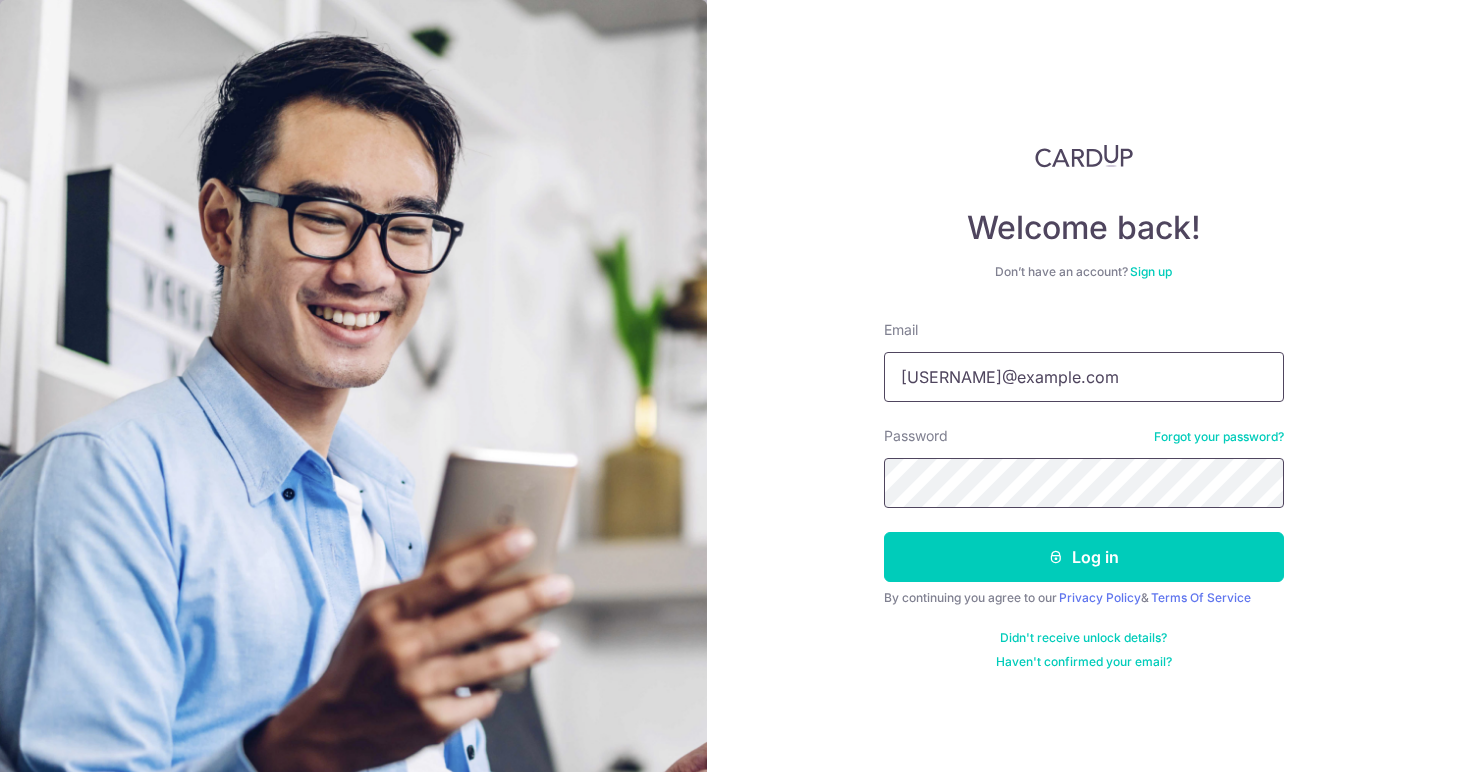 click on "Log in" at bounding box center (1084, 557) 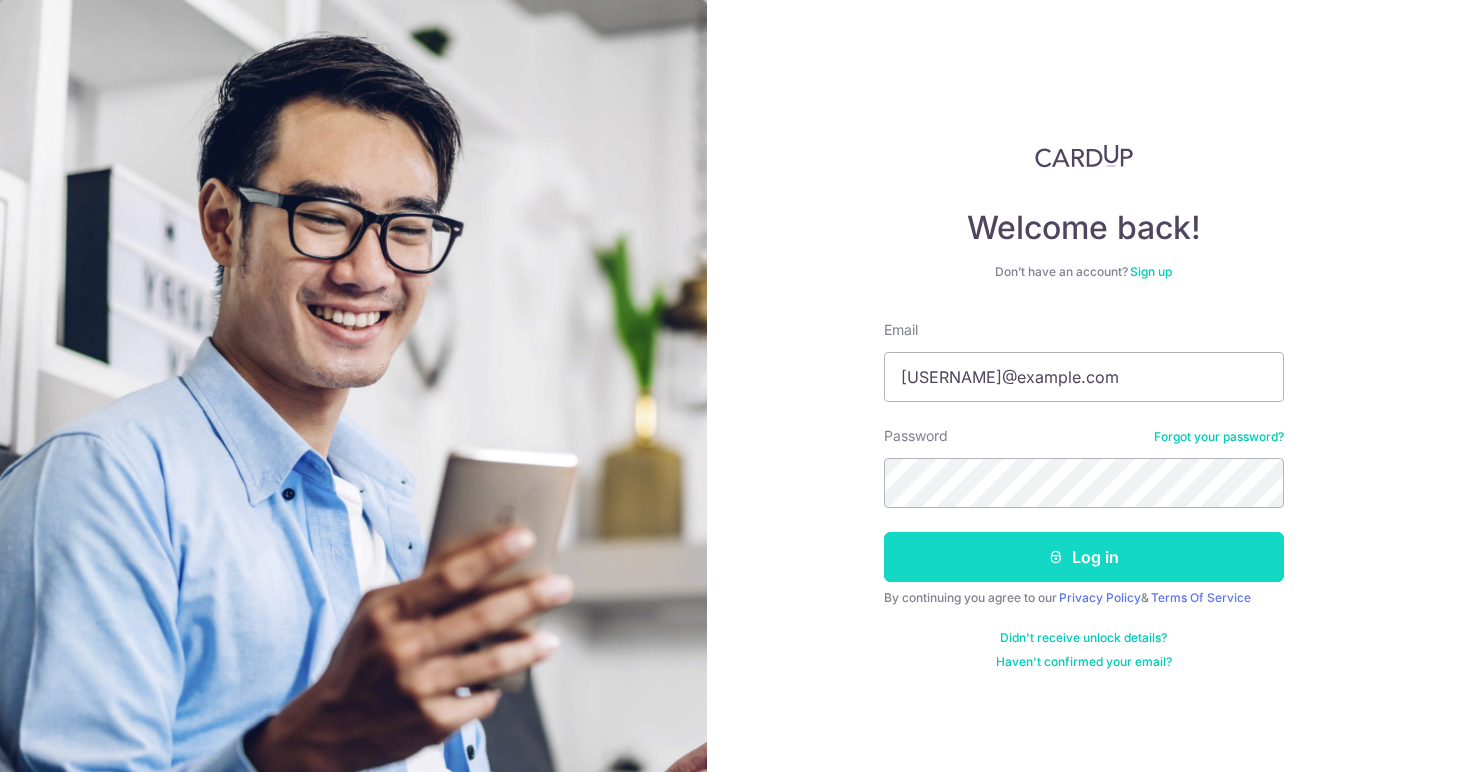 click on "Log in" at bounding box center (1084, 557) 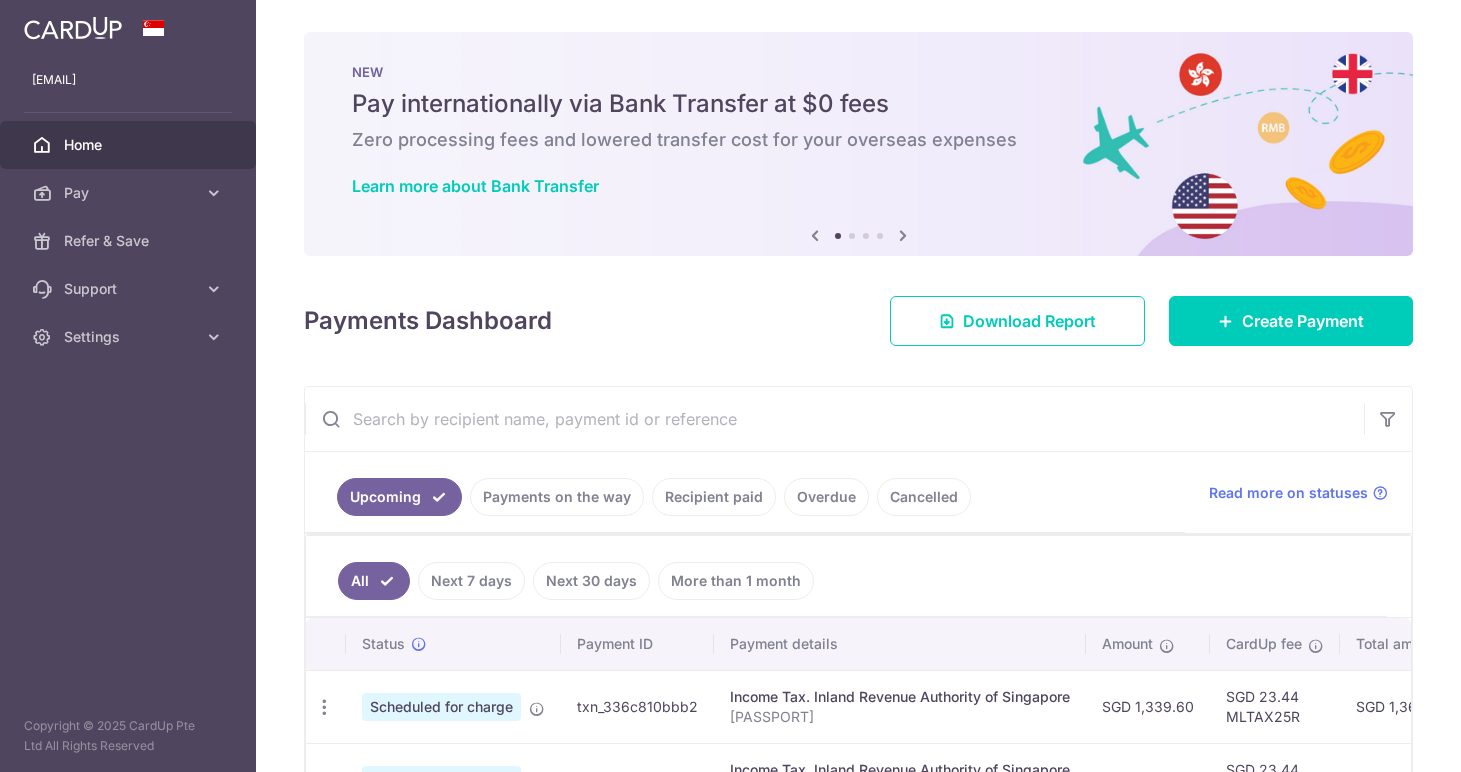 scroll, scrollTop: 0, scrollLeft: 0, axis: both 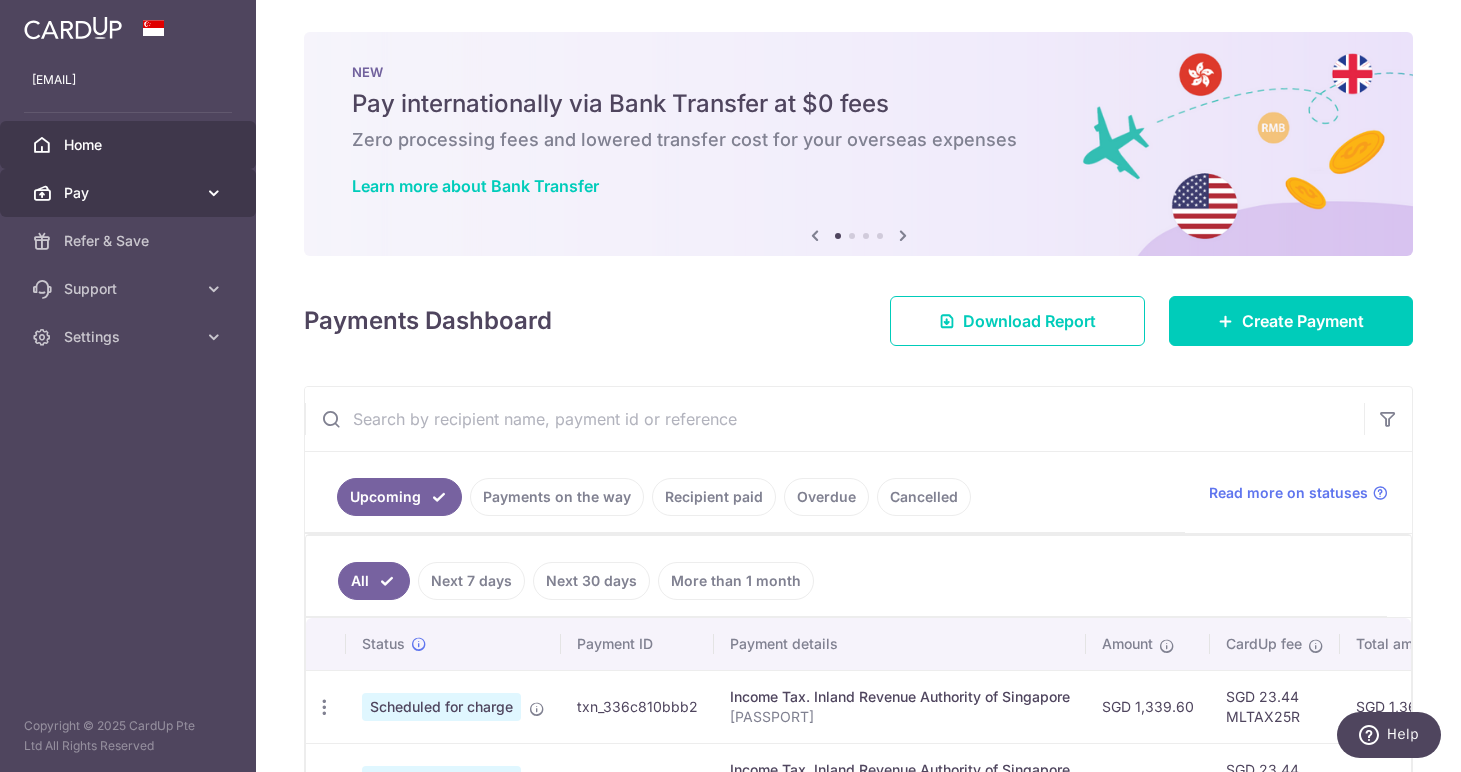 click on "Pay" at bounding box center (130, 193) 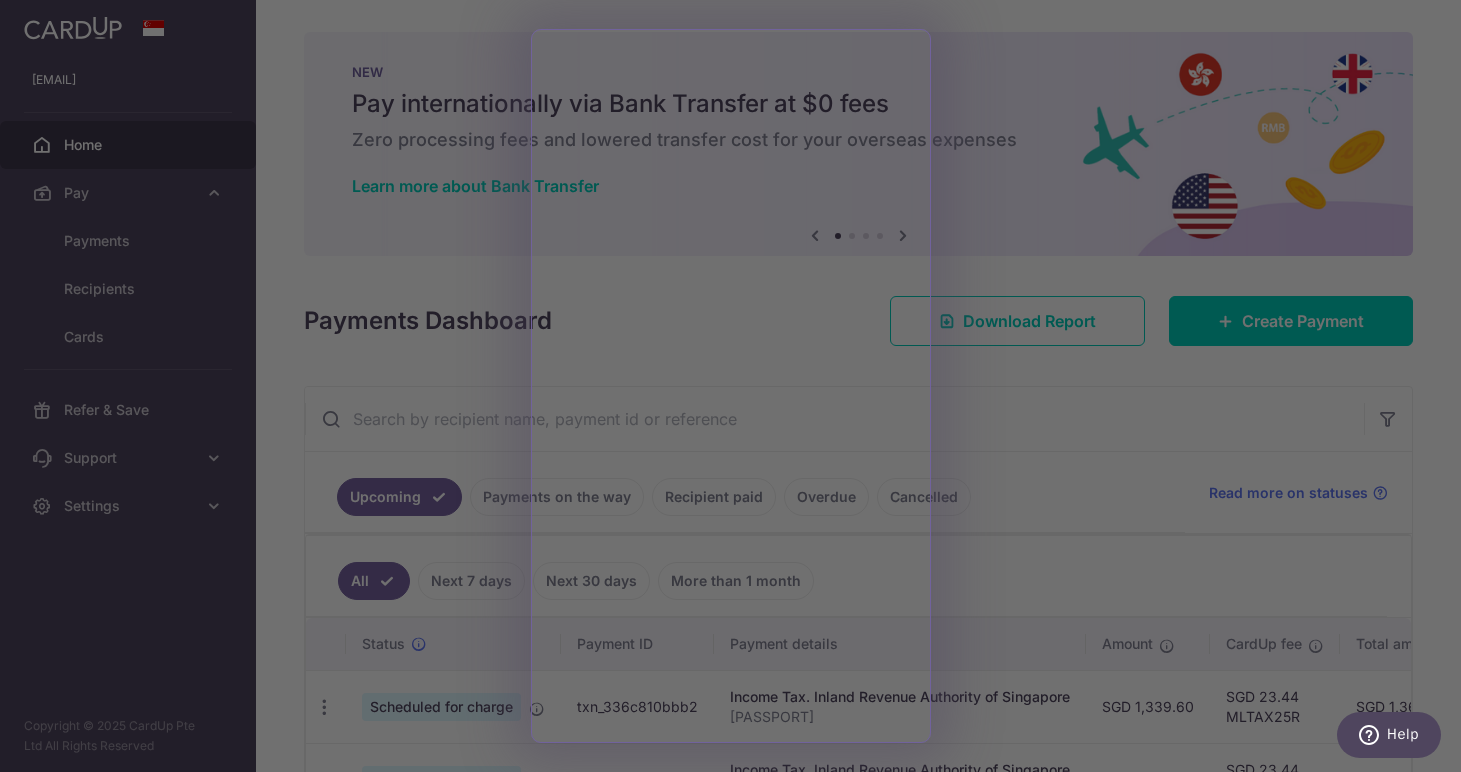 click at bounding box center [738, 390] 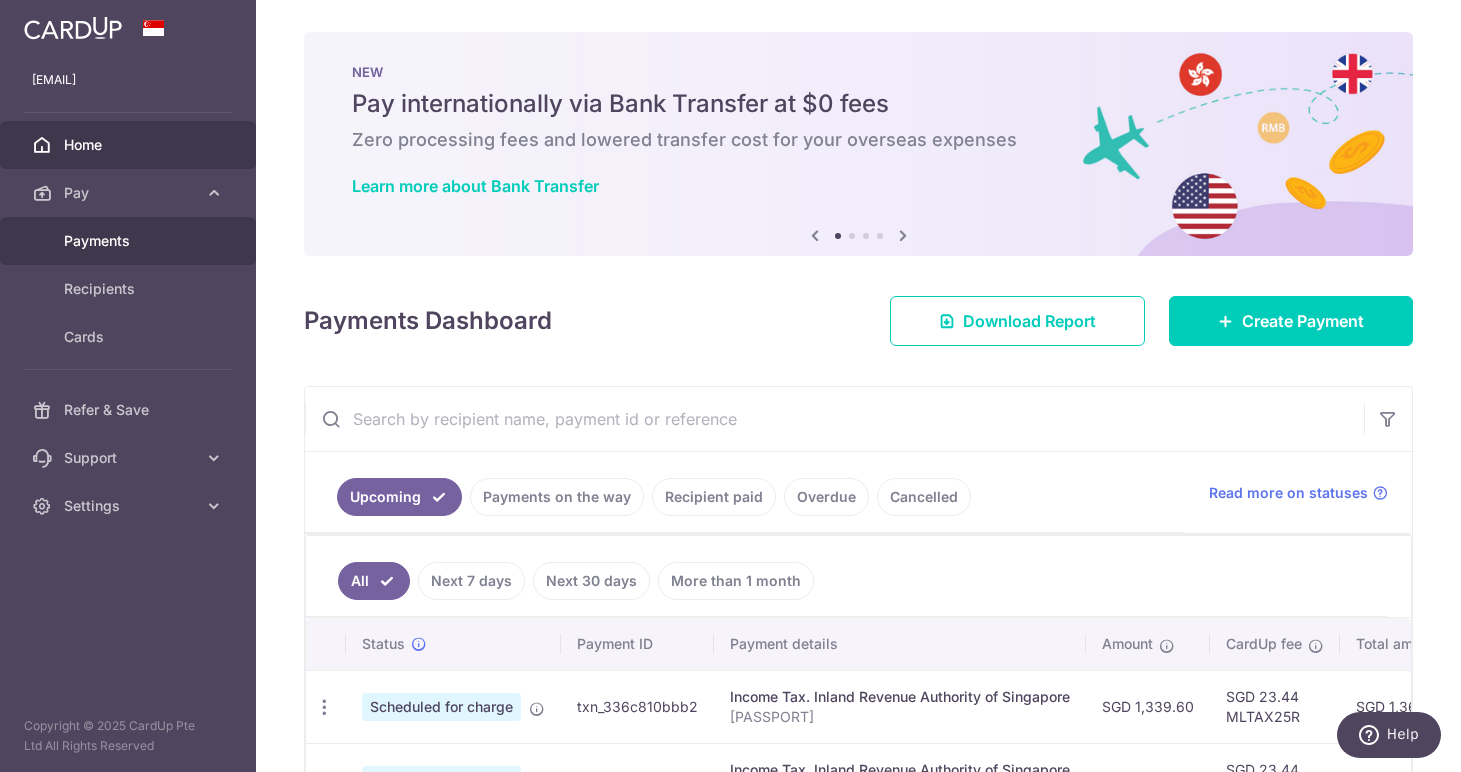 click on "Payments" at bounding box center [128, 241] 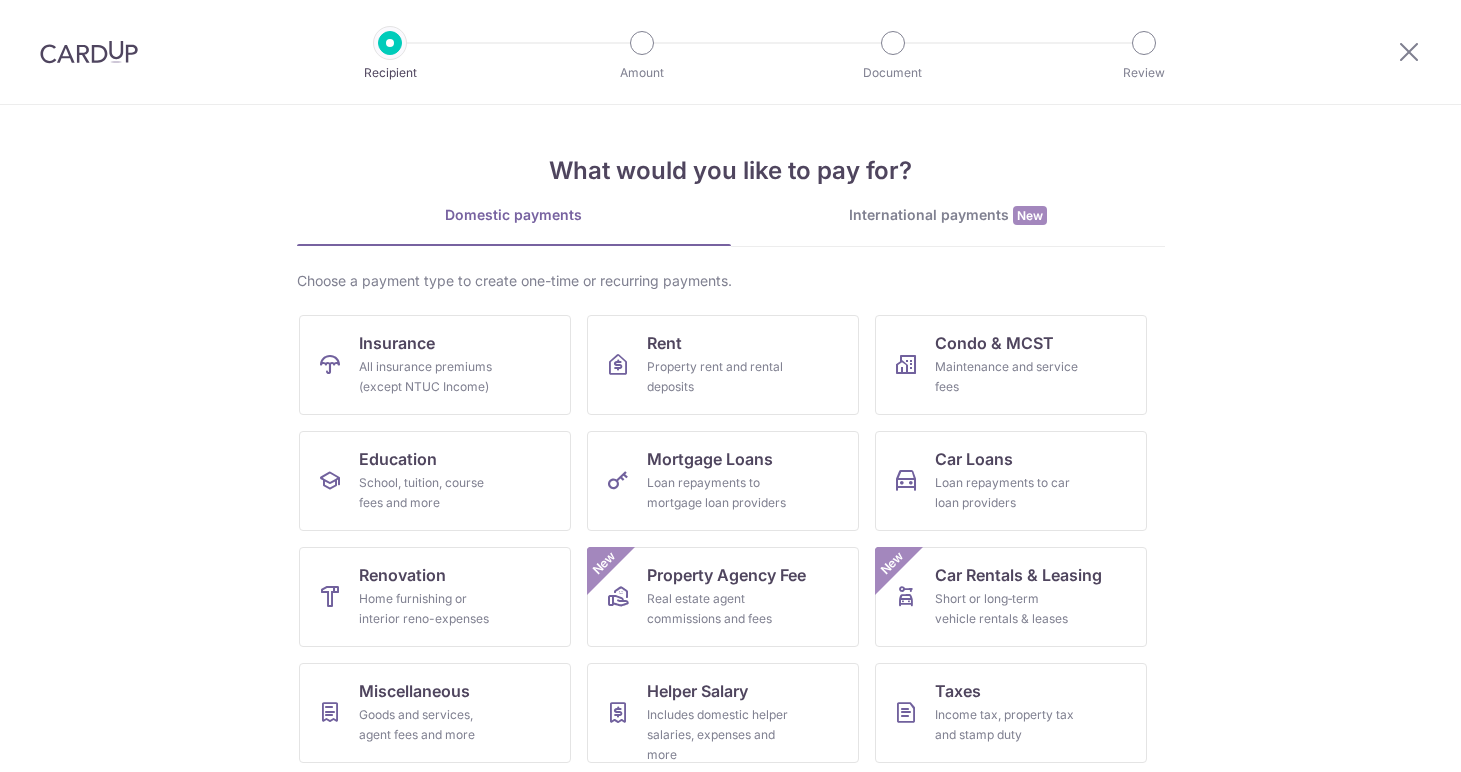 scroll, scrollTop: 0, scrollLeft: 0, axis: both 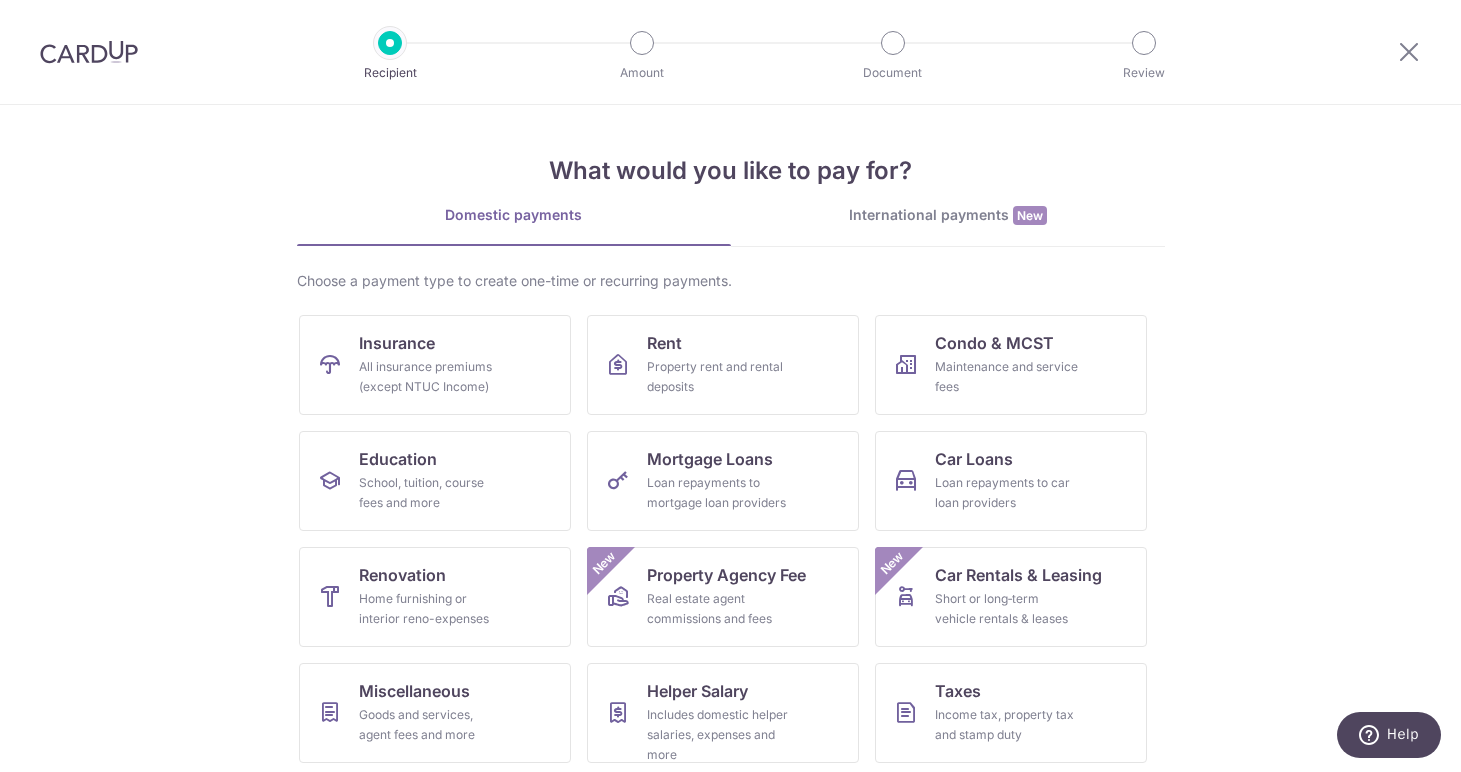 click at bounding box center (89, 52) 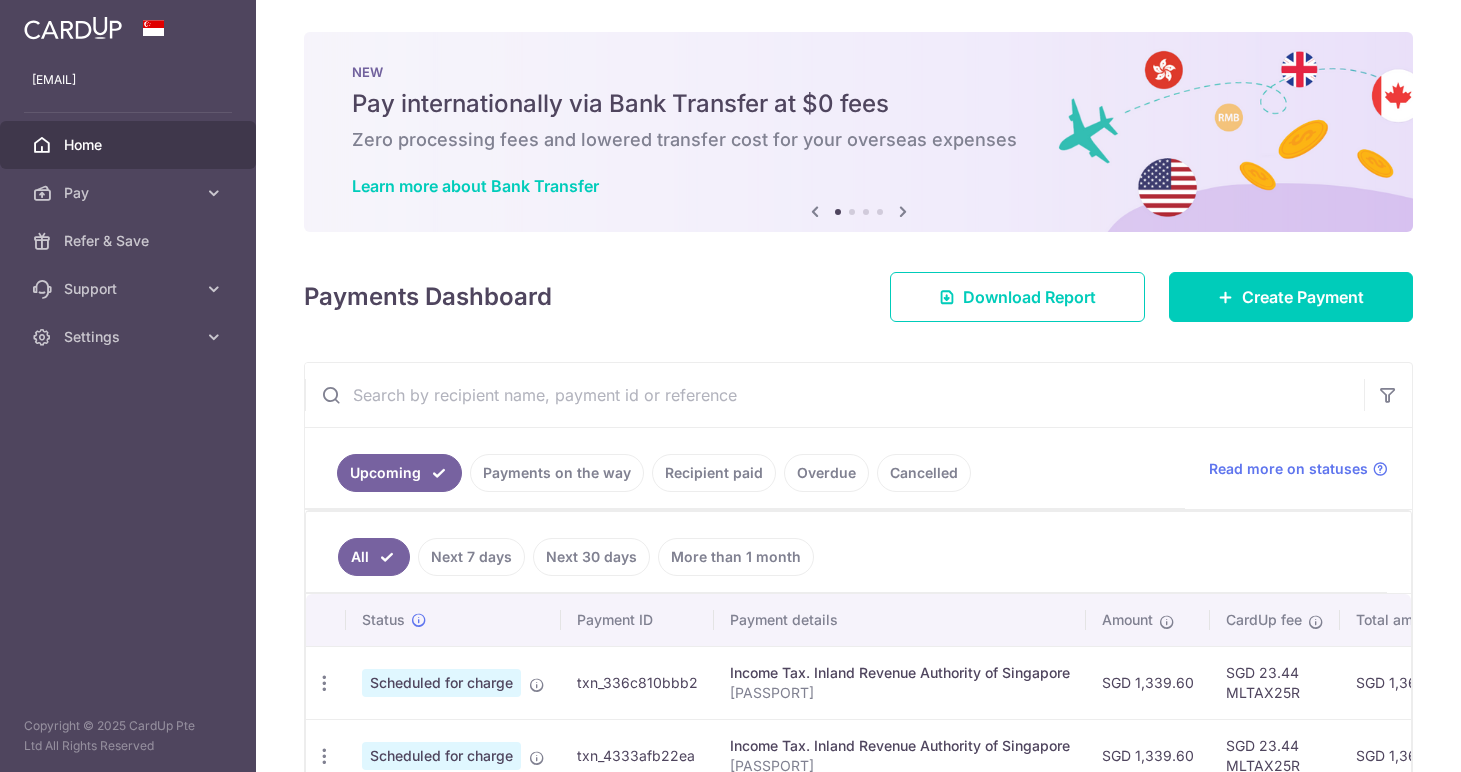 scroll, scrollTop: 0, scrollLeft: 0, axis: both 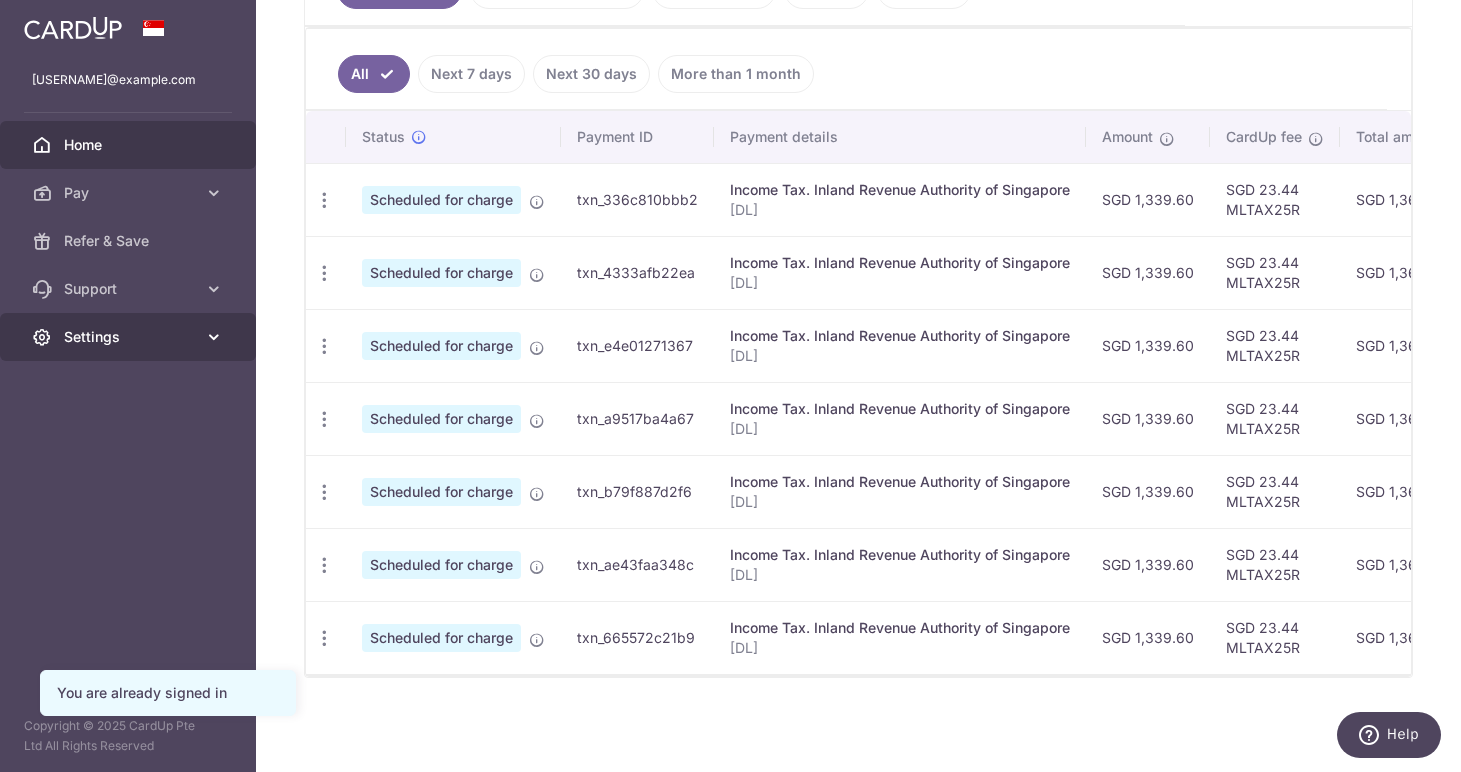 click on "Settings" at bounding box center (130, 337) 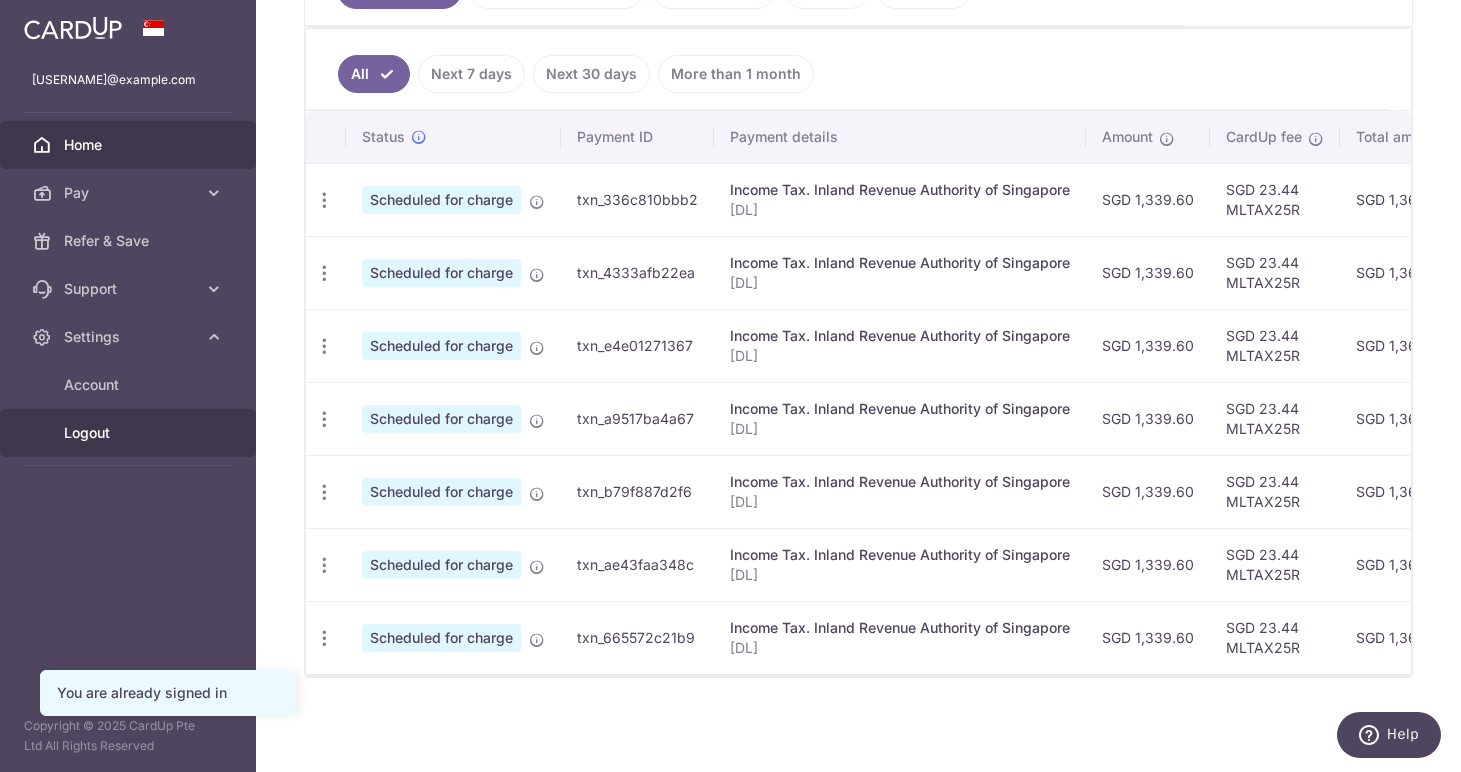 click on "Logout" at bounding box center [130, 433] 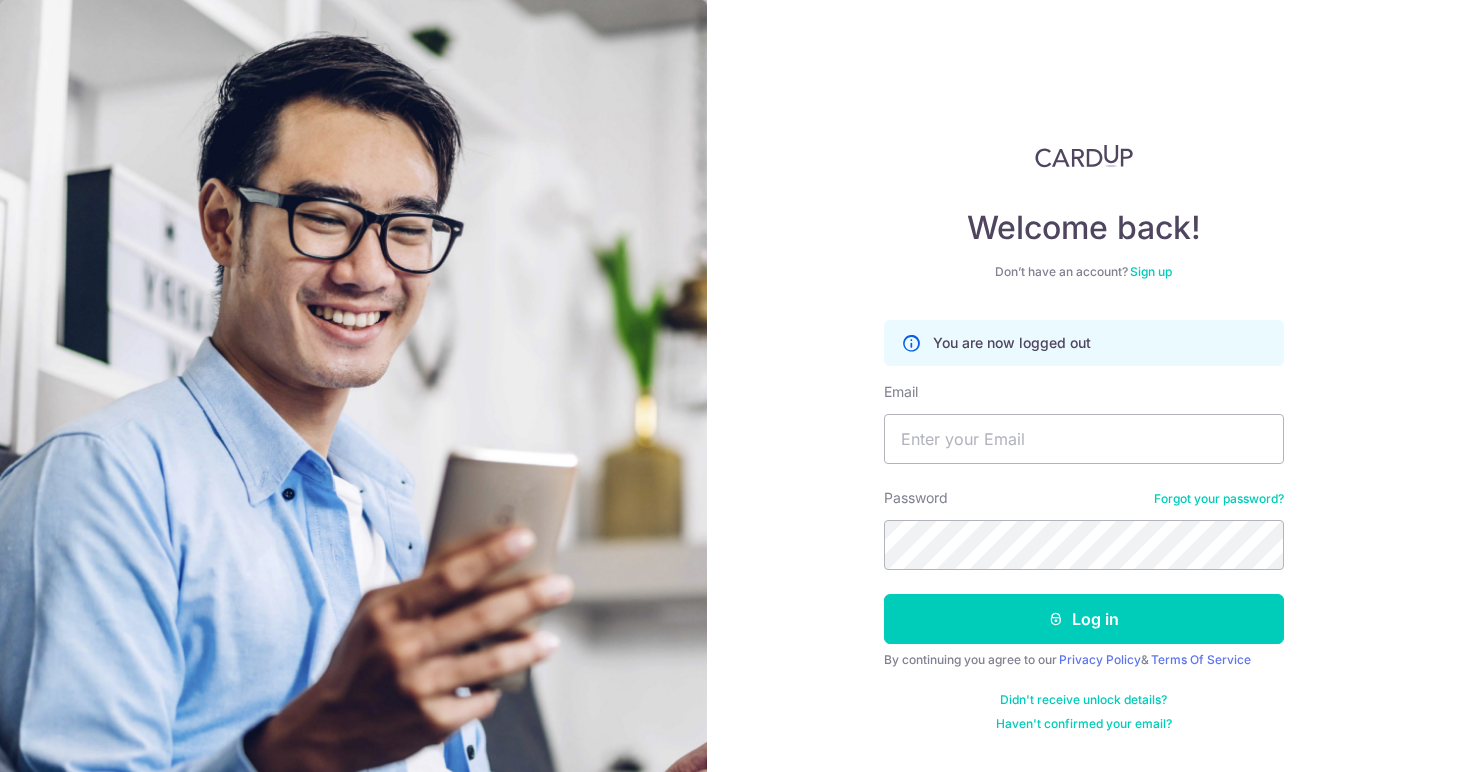 scroll, scrollTop: 0, scrollLeft: 0, axis: both 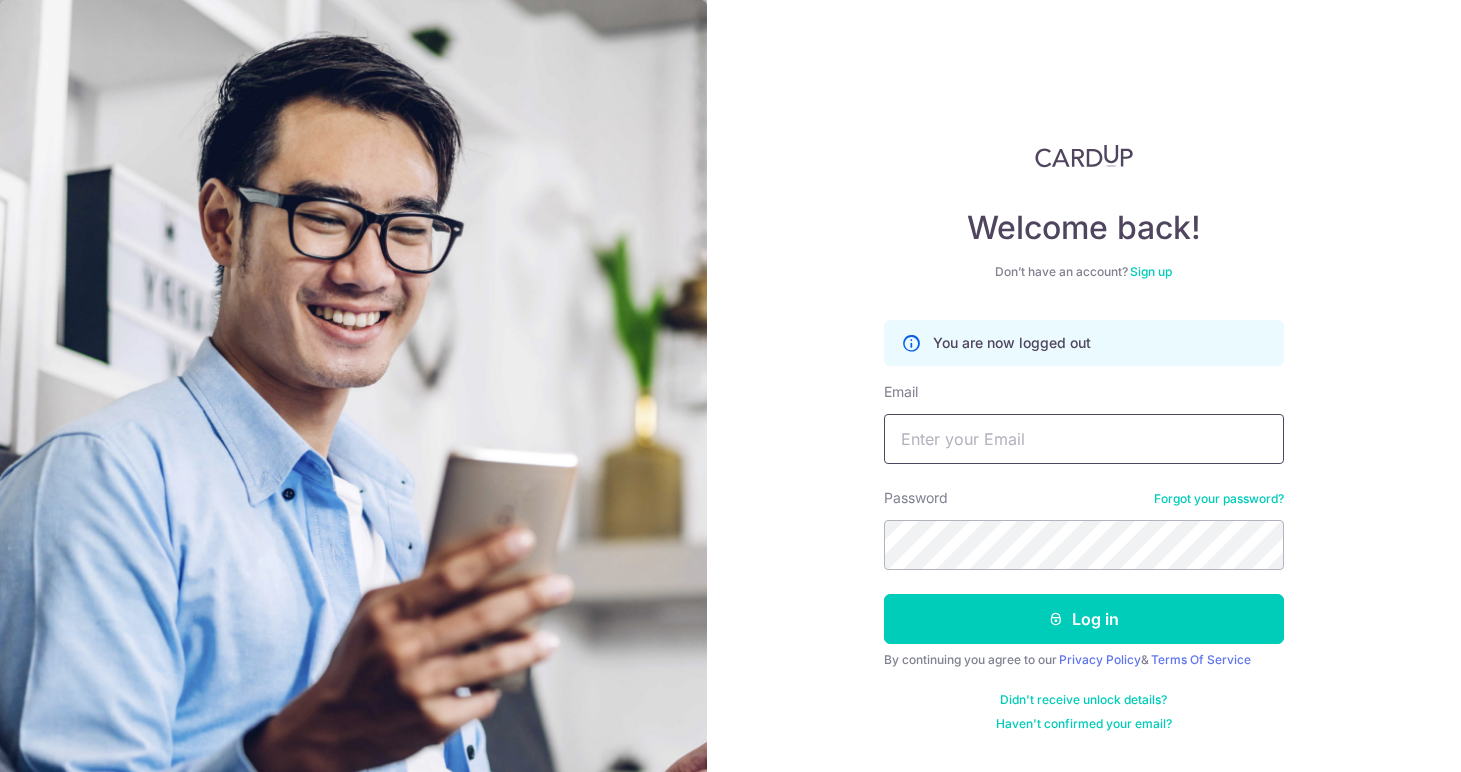 type on "[EMAIL]" 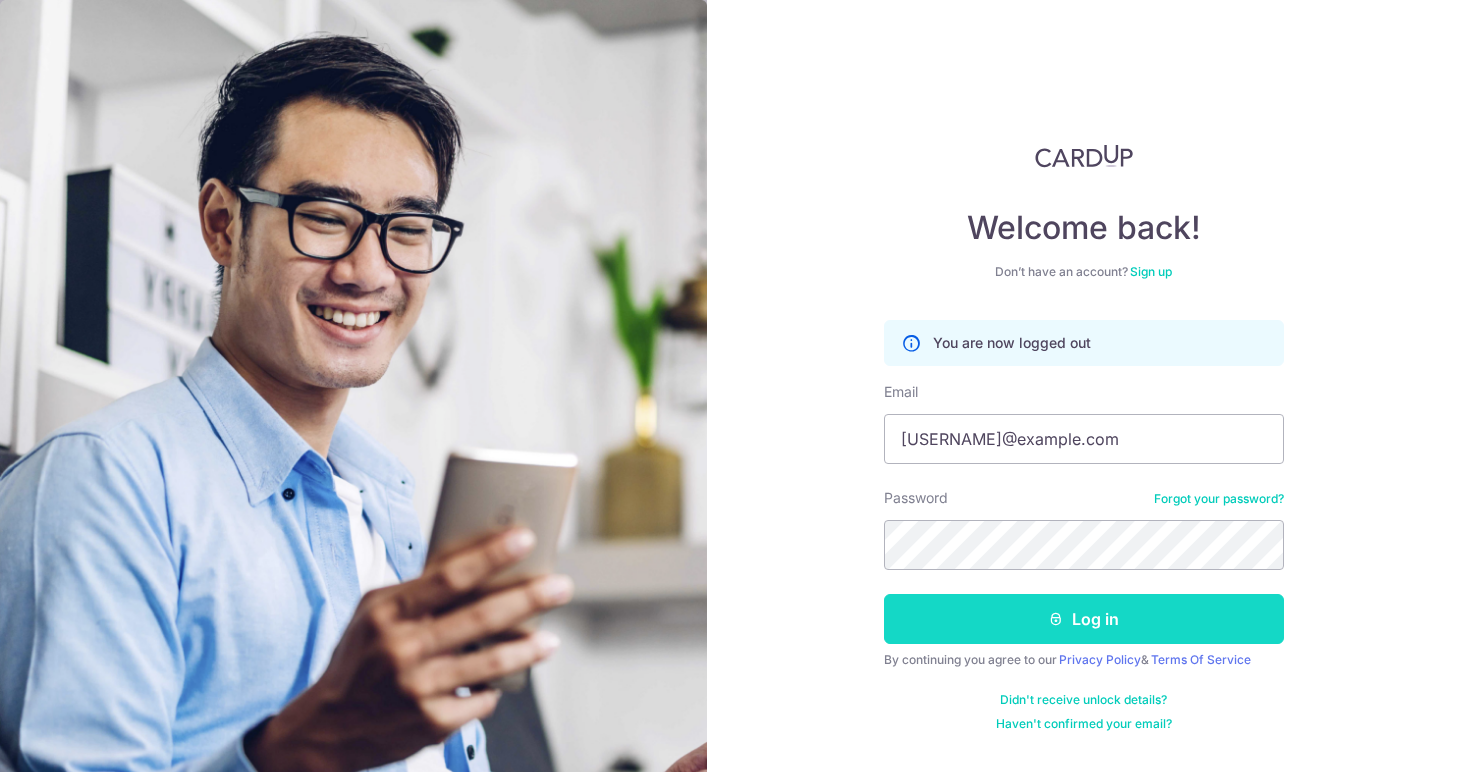 click on "Log in" at bounding box center [1084, 619] 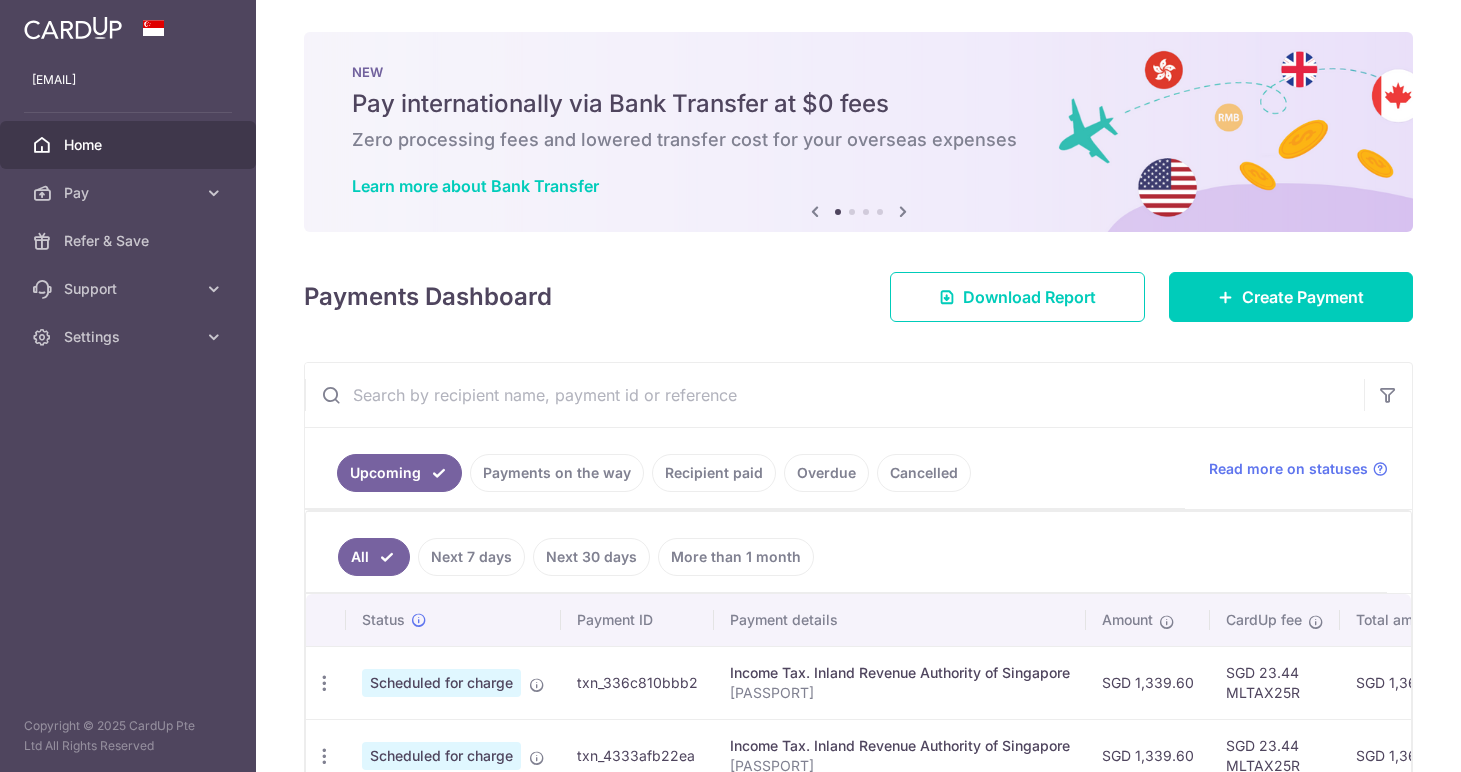 scroll, scrollTop: 0, scrollLeft: 0, axis: both 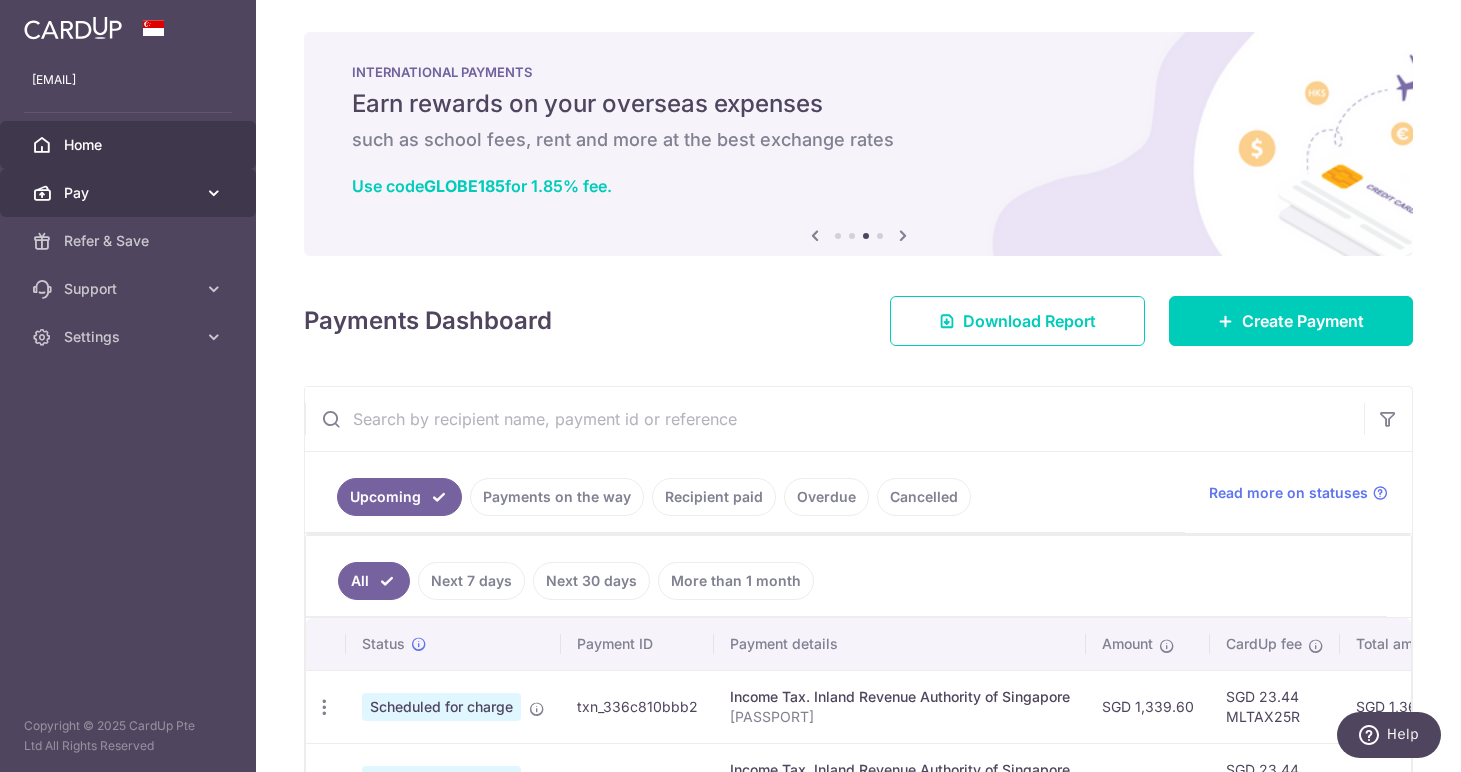 click on "Pay" at bounding box center (130, 193) 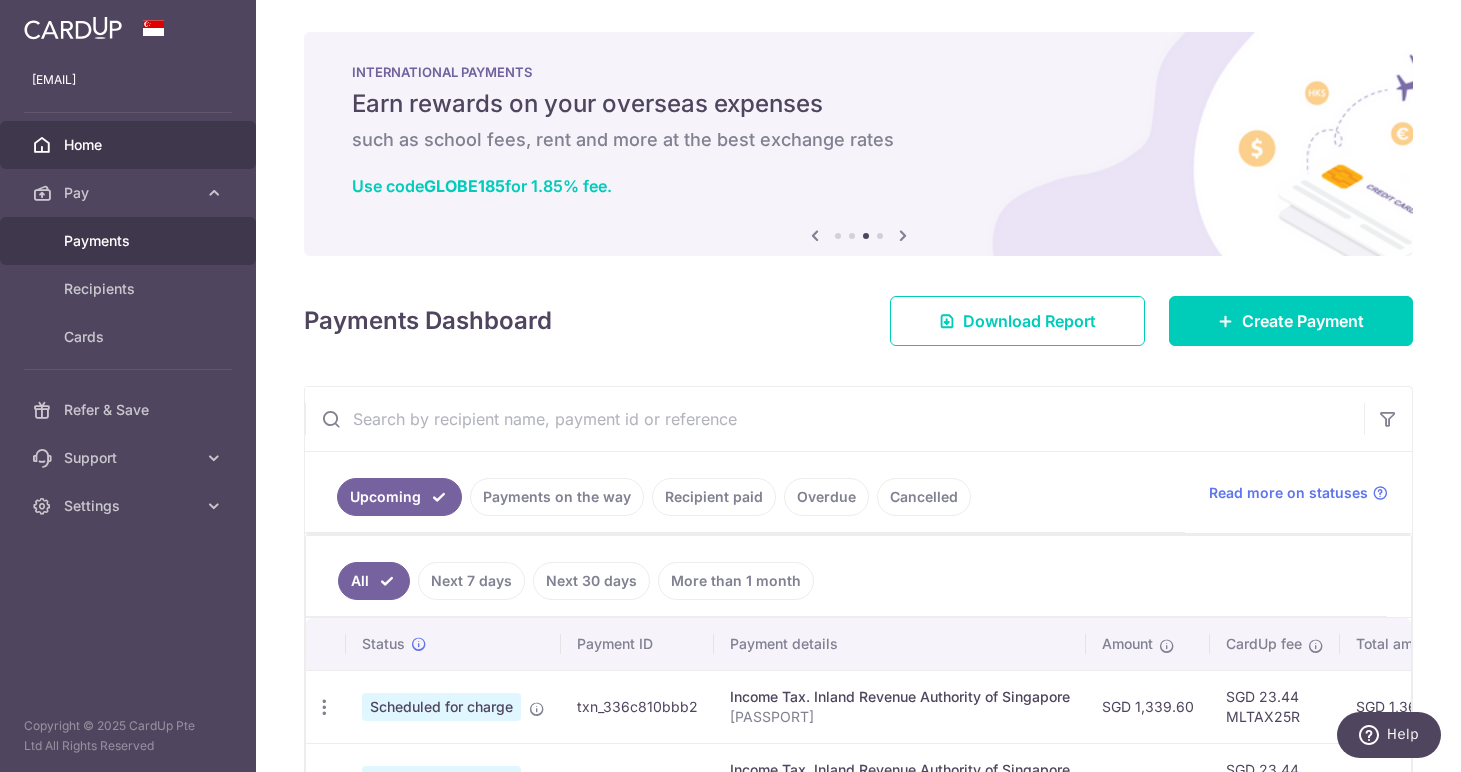 click on "Payments" at bounding box center (128, 241) 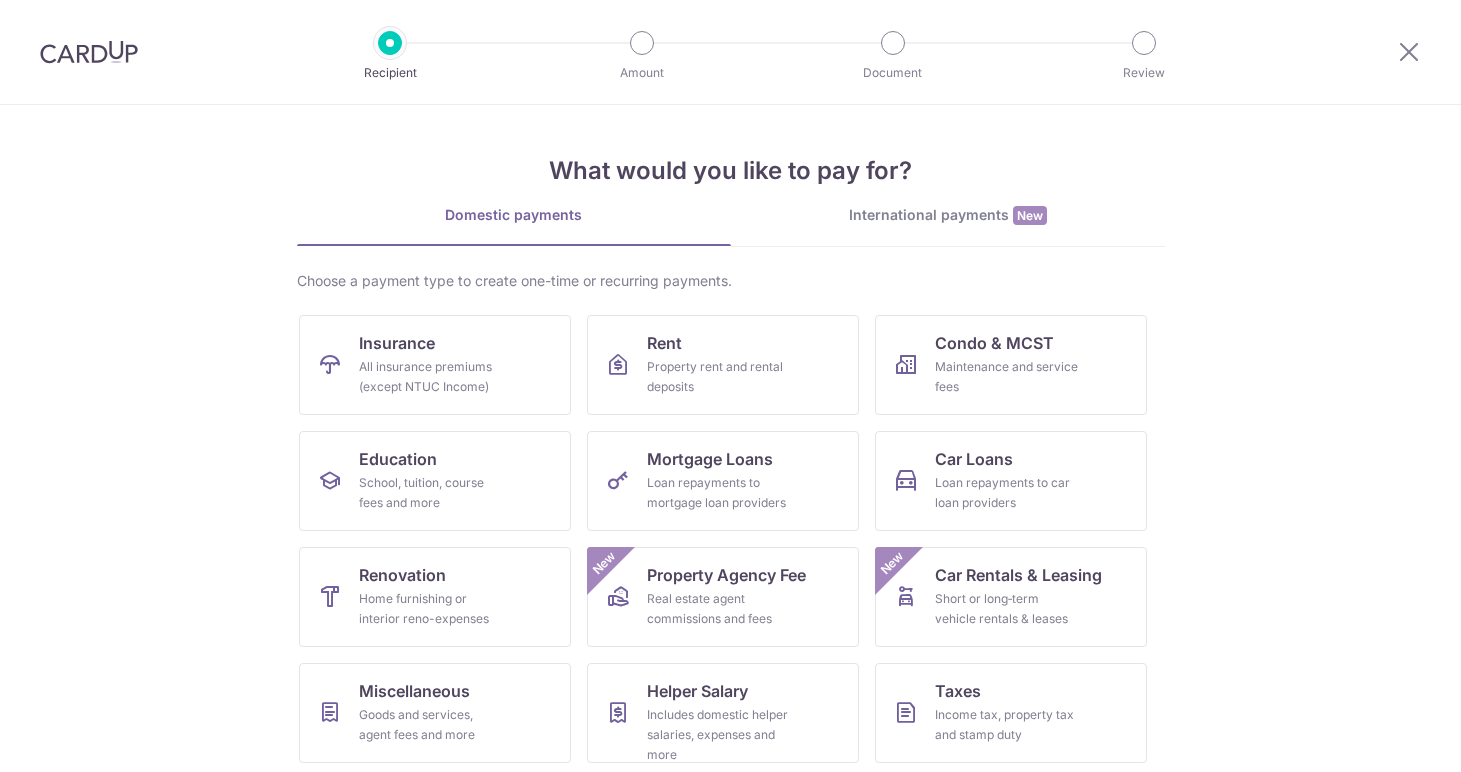 scroll, scrollTop: 0, scrollLeft: 0, axis: both 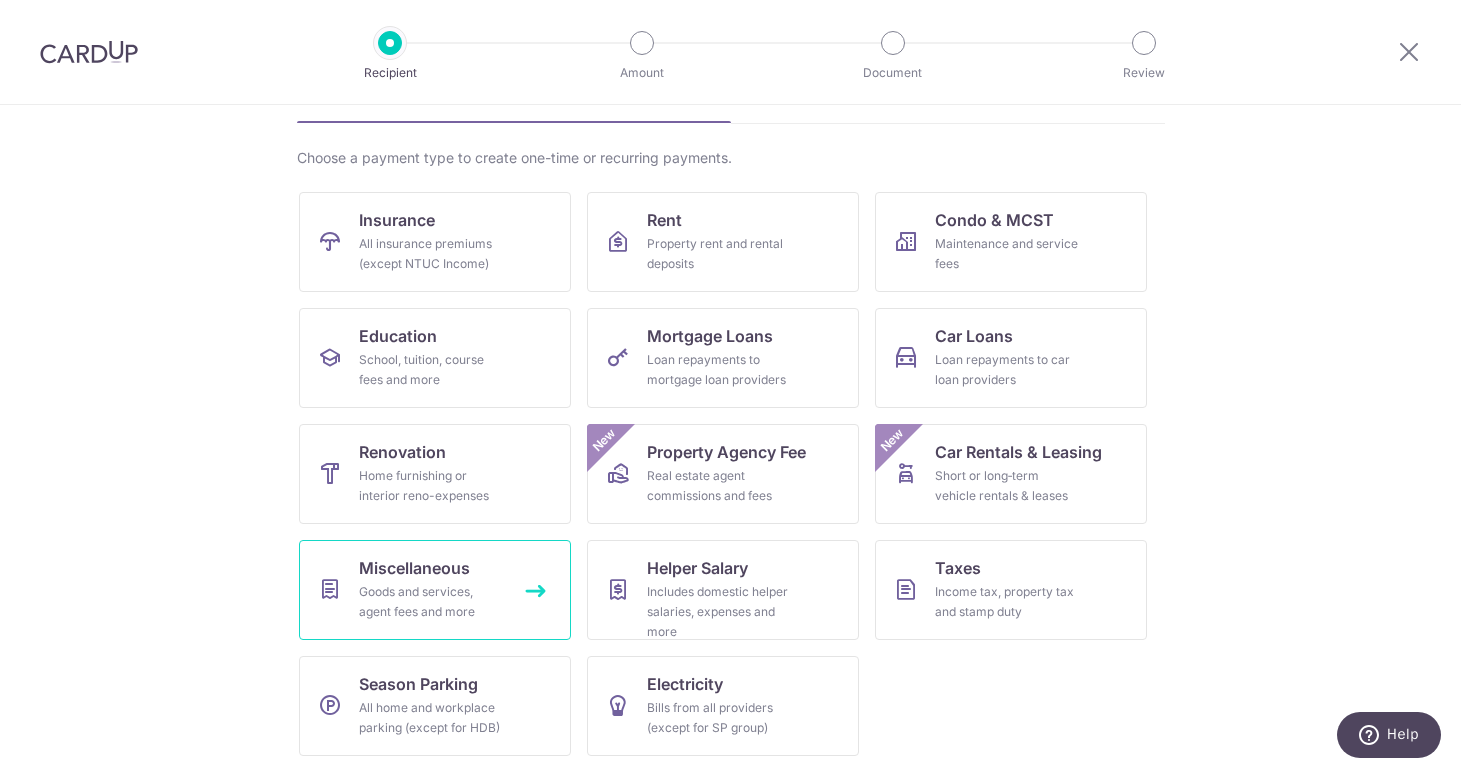 click on "Miscellaneous Goods and services, agent fees and more" at bounding box center (435, 590) 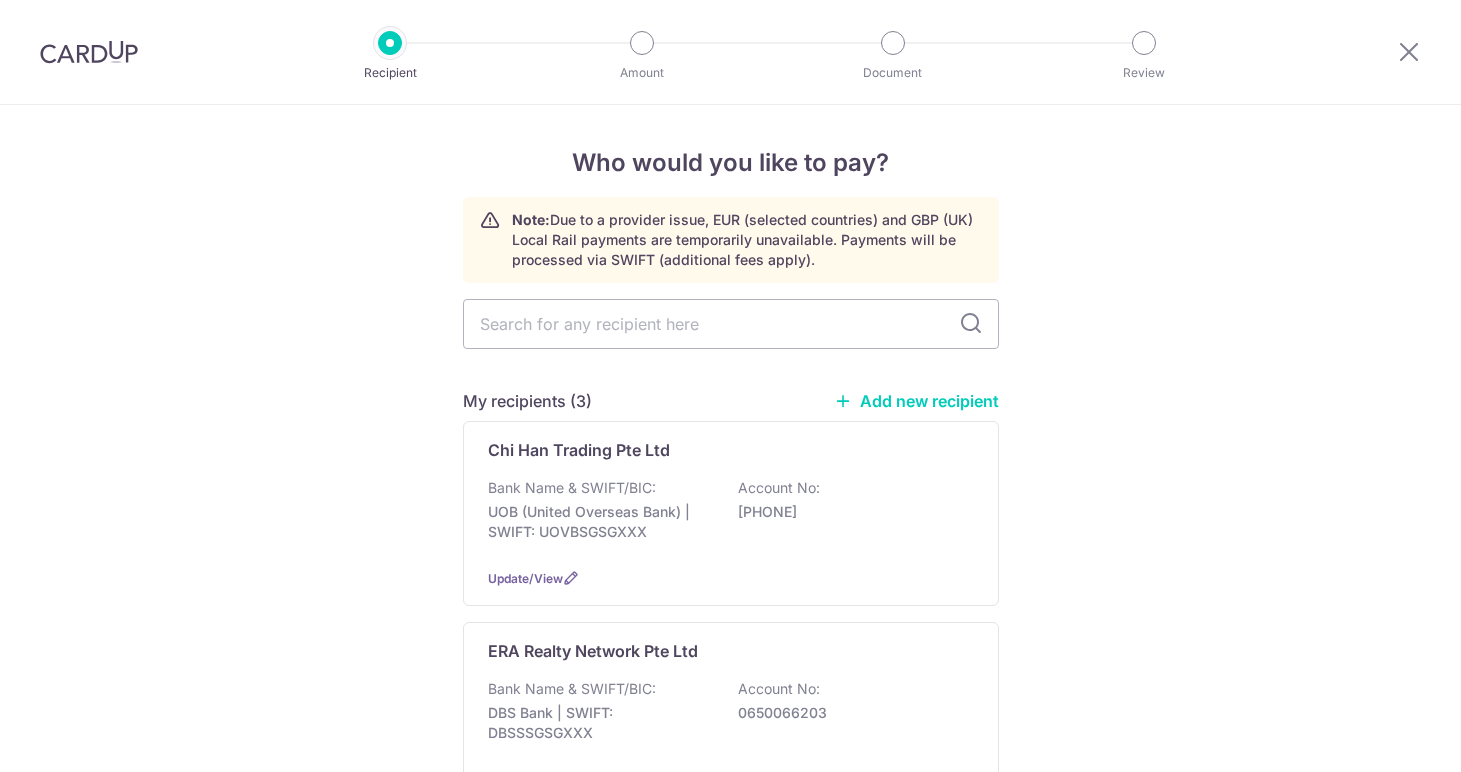 scroll, scrollTop: 0, scrollLeft: 0, axis: both 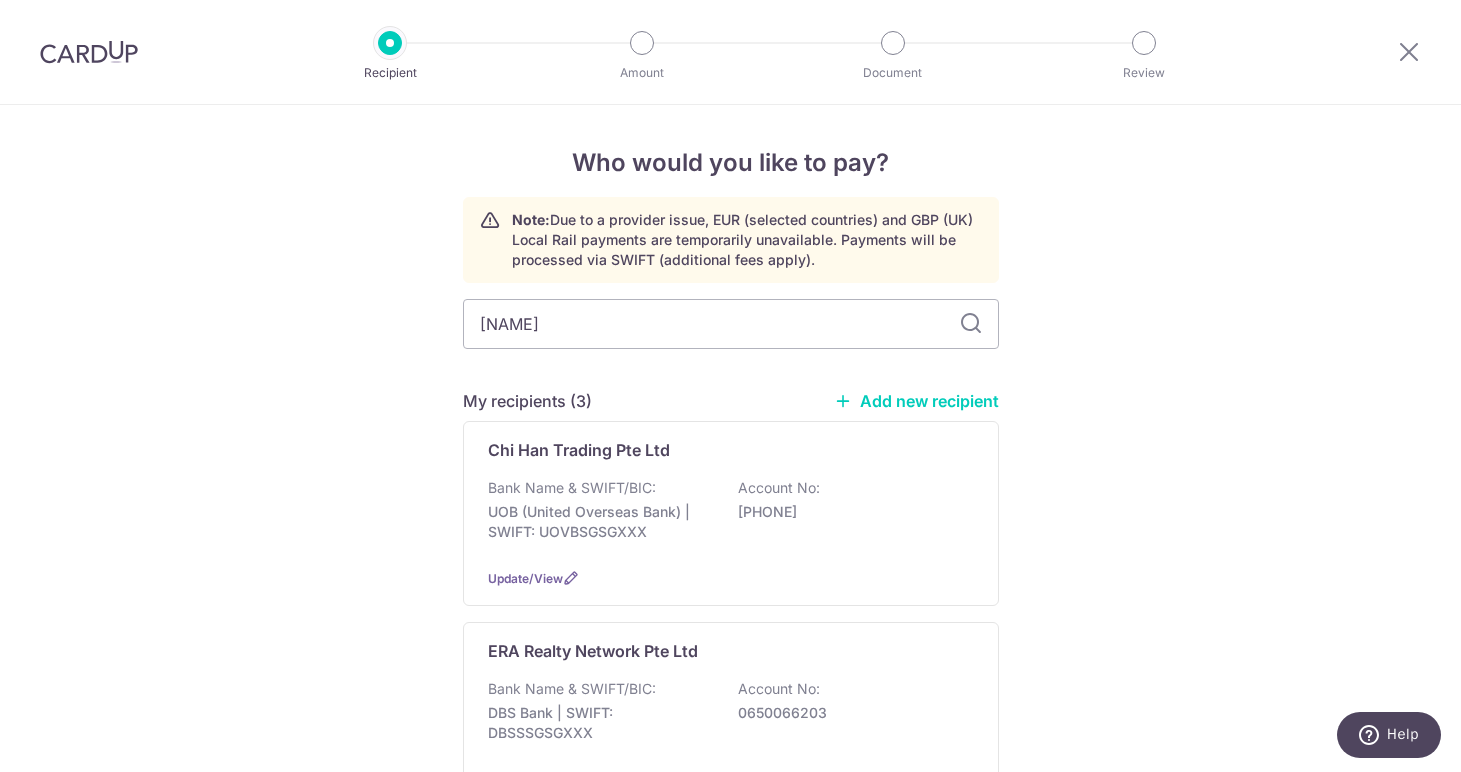 type on "[NAME]" 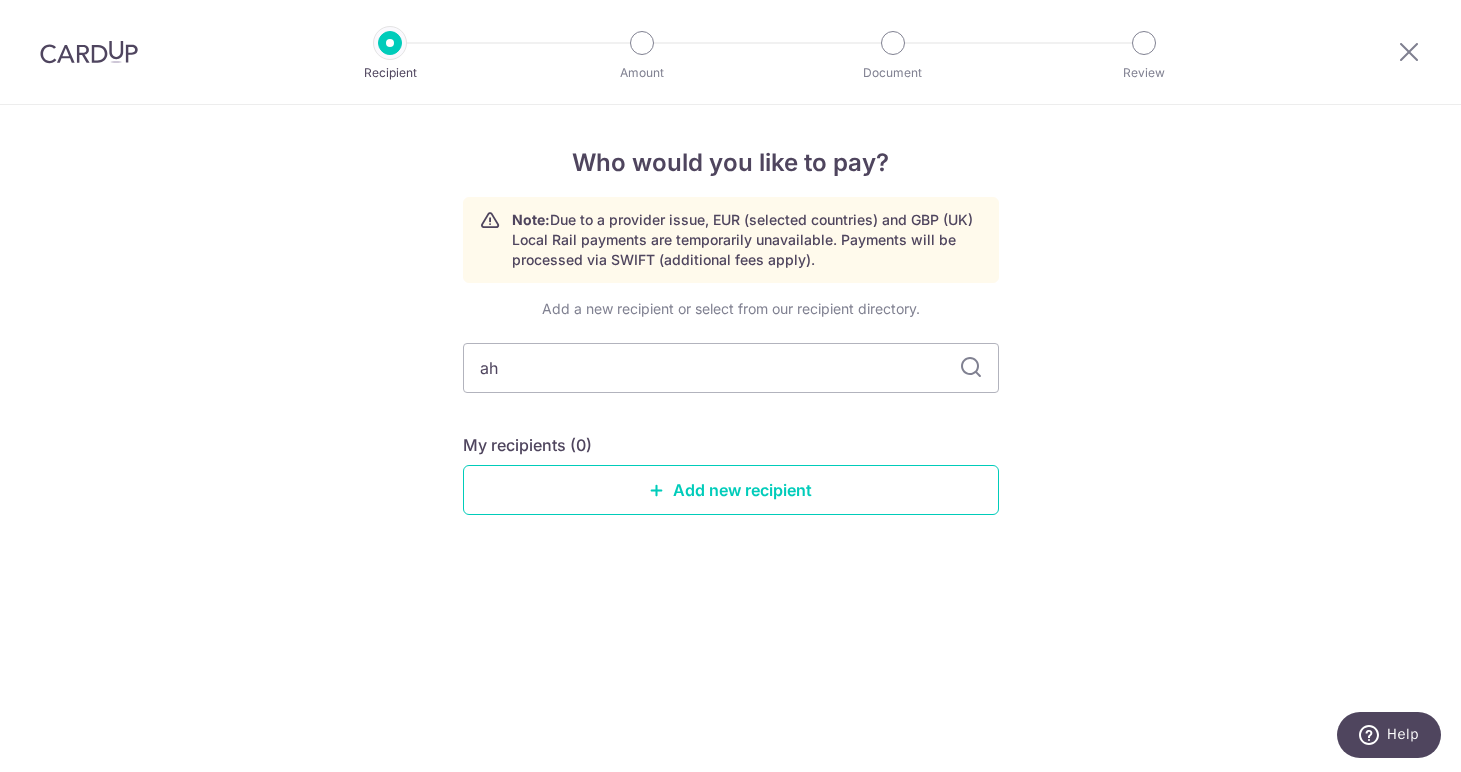 type on "a" 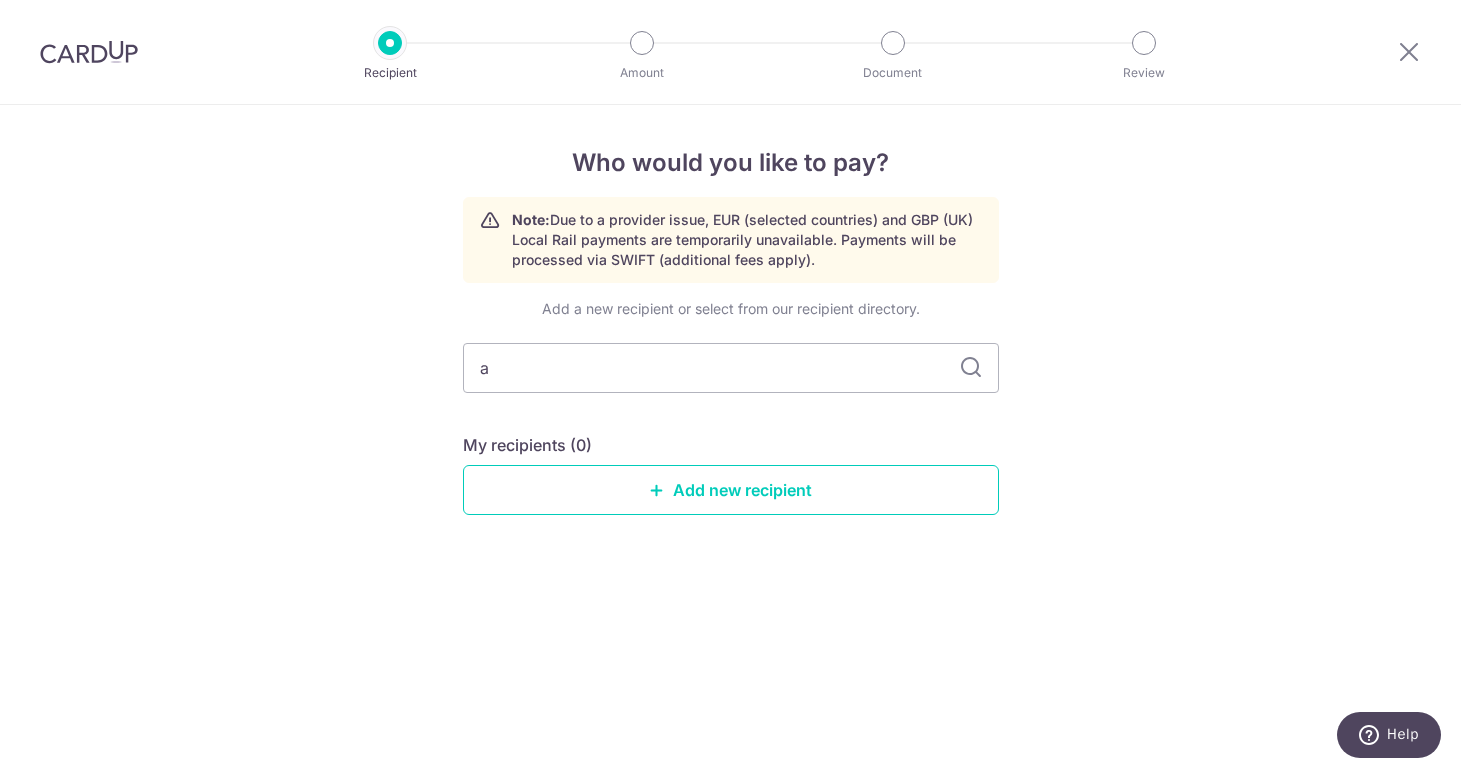 type 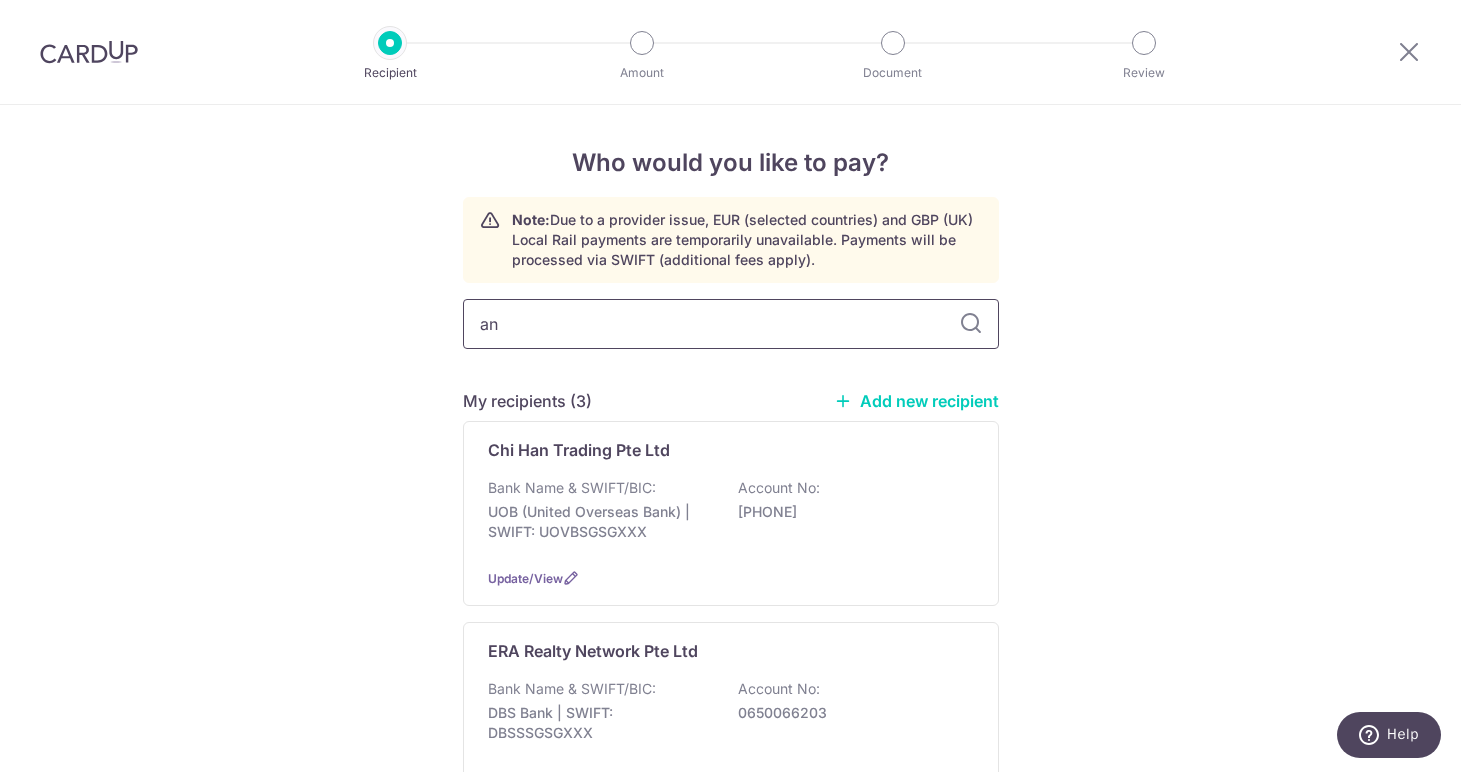 type on "[NAME]" 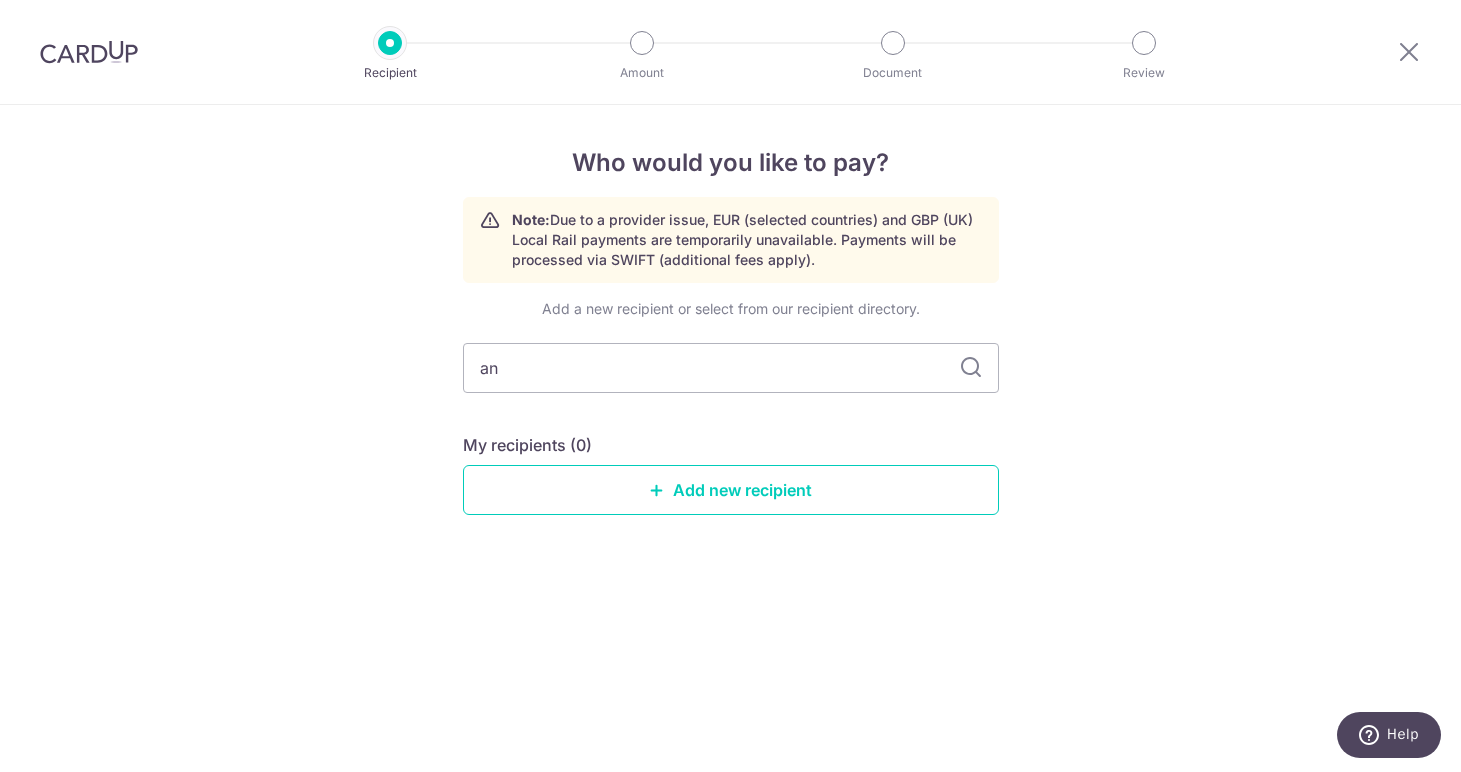 type on "a" 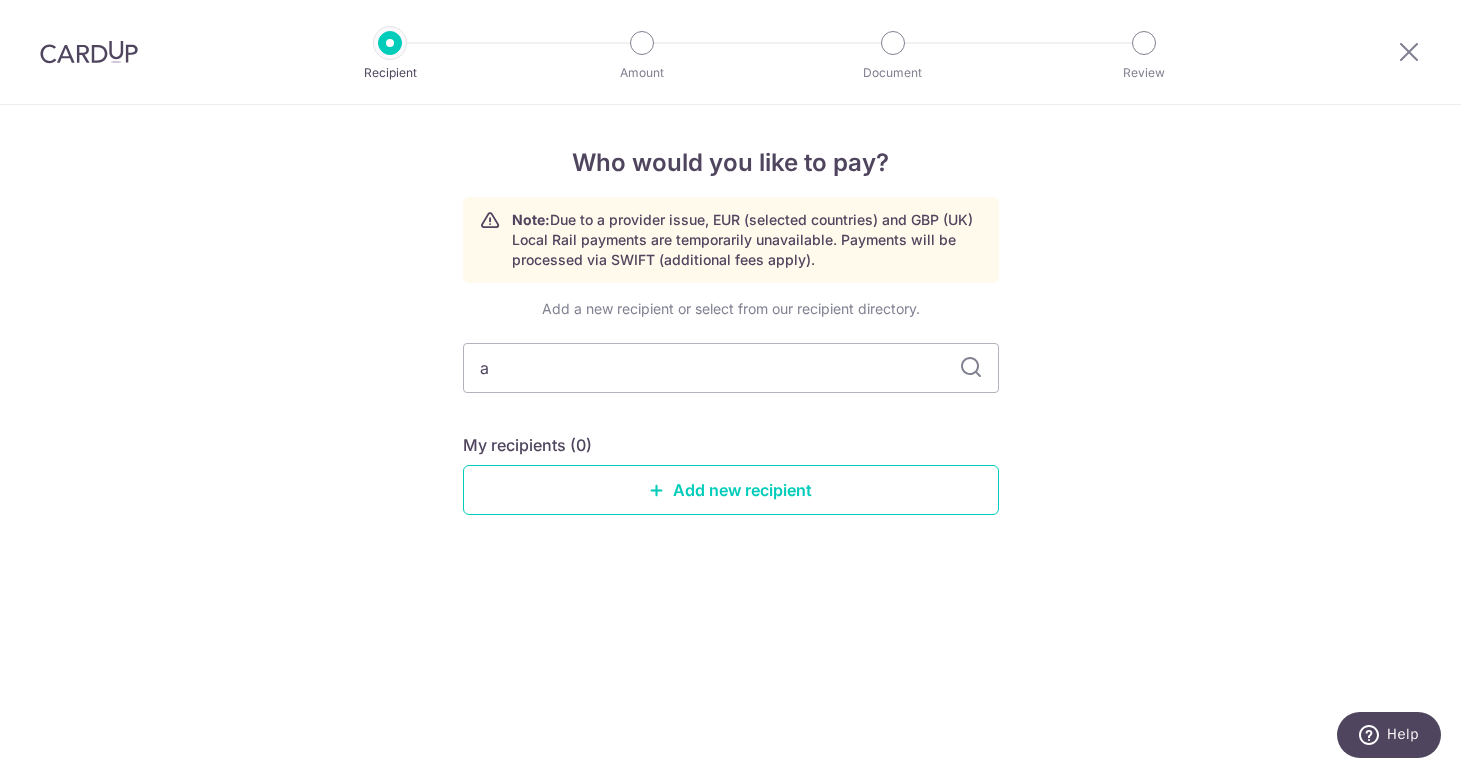 type 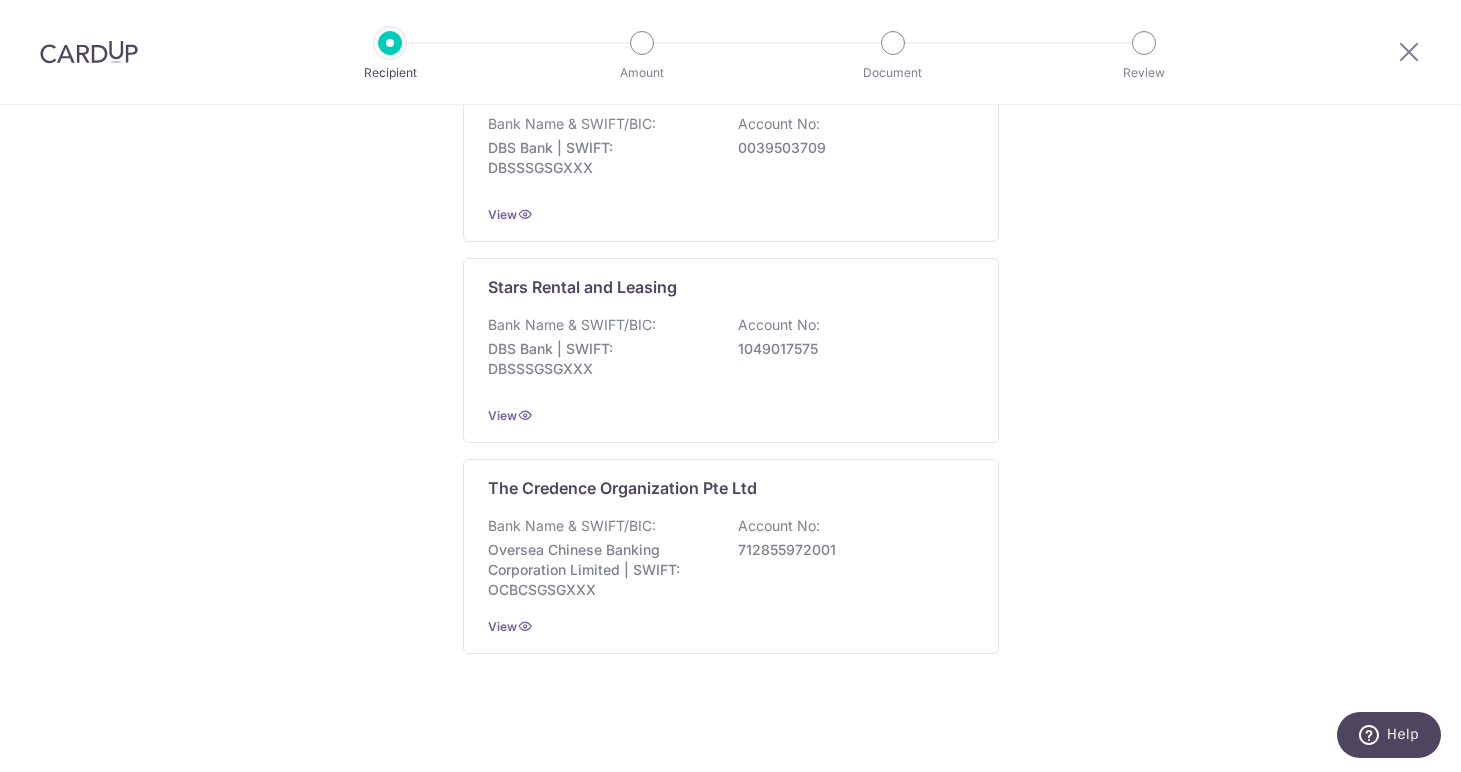 scroll, scrollTop: 1461, scrollLeft: 0, axis: vertical 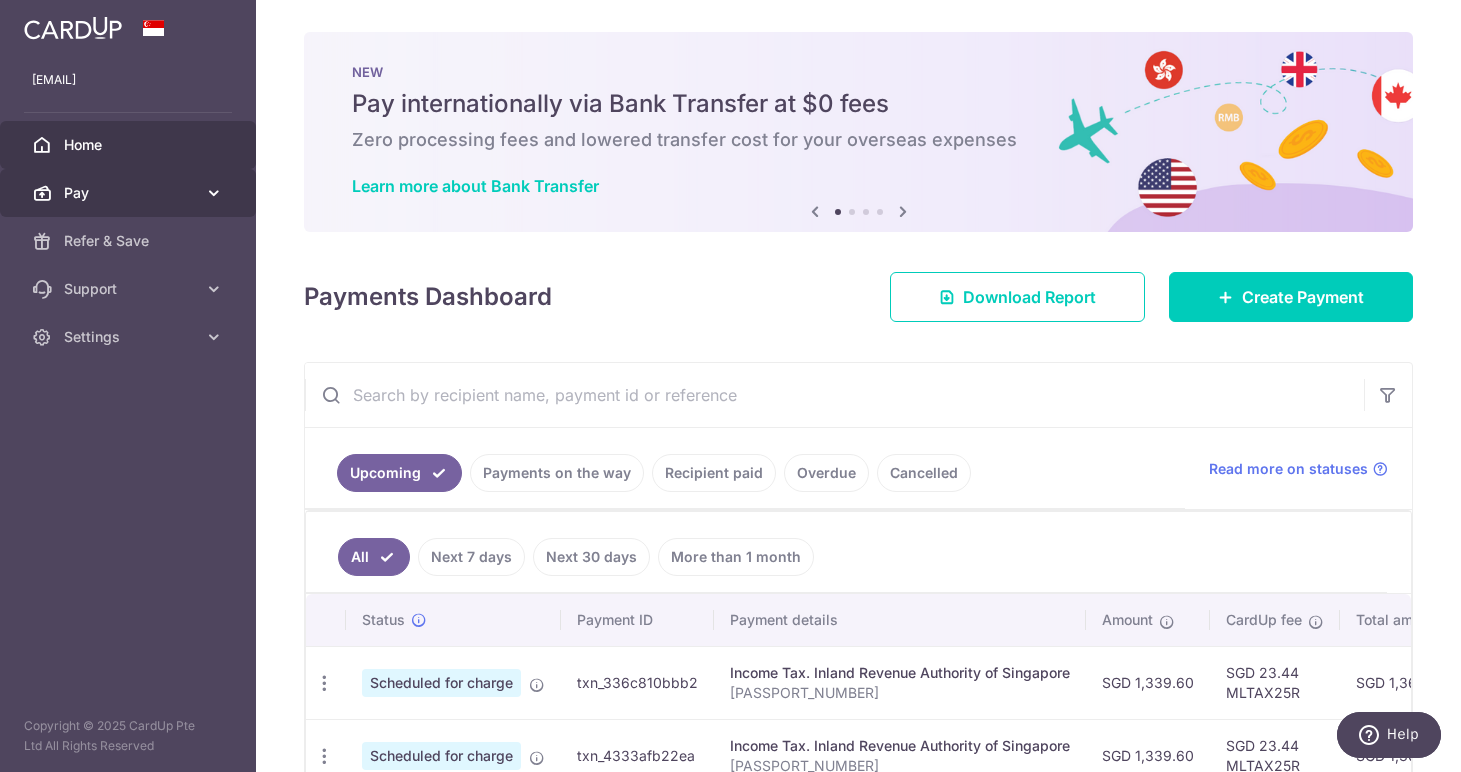 click on "Pay" at bounding box center [130, 193] 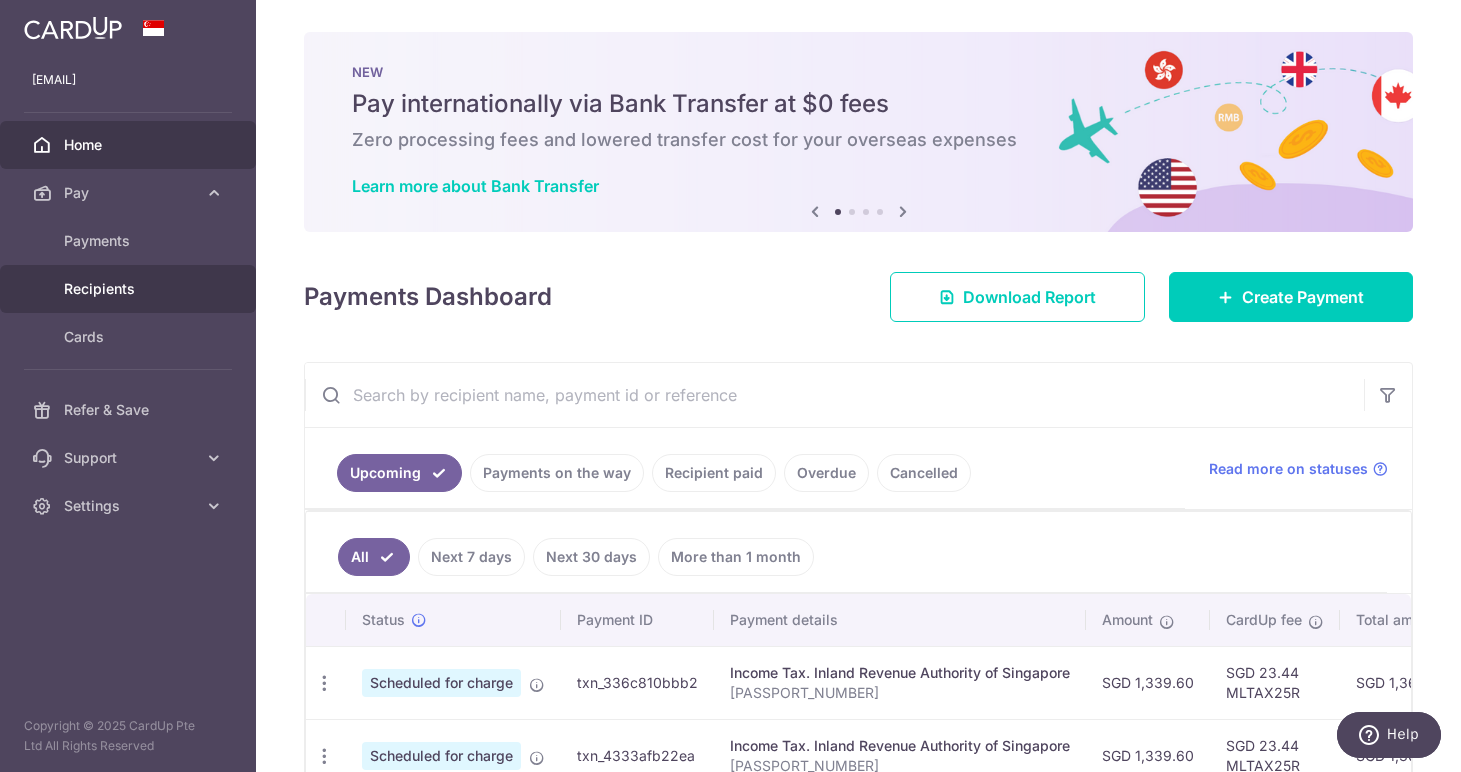 click on "Recipients" at bounding box center [128, 289] 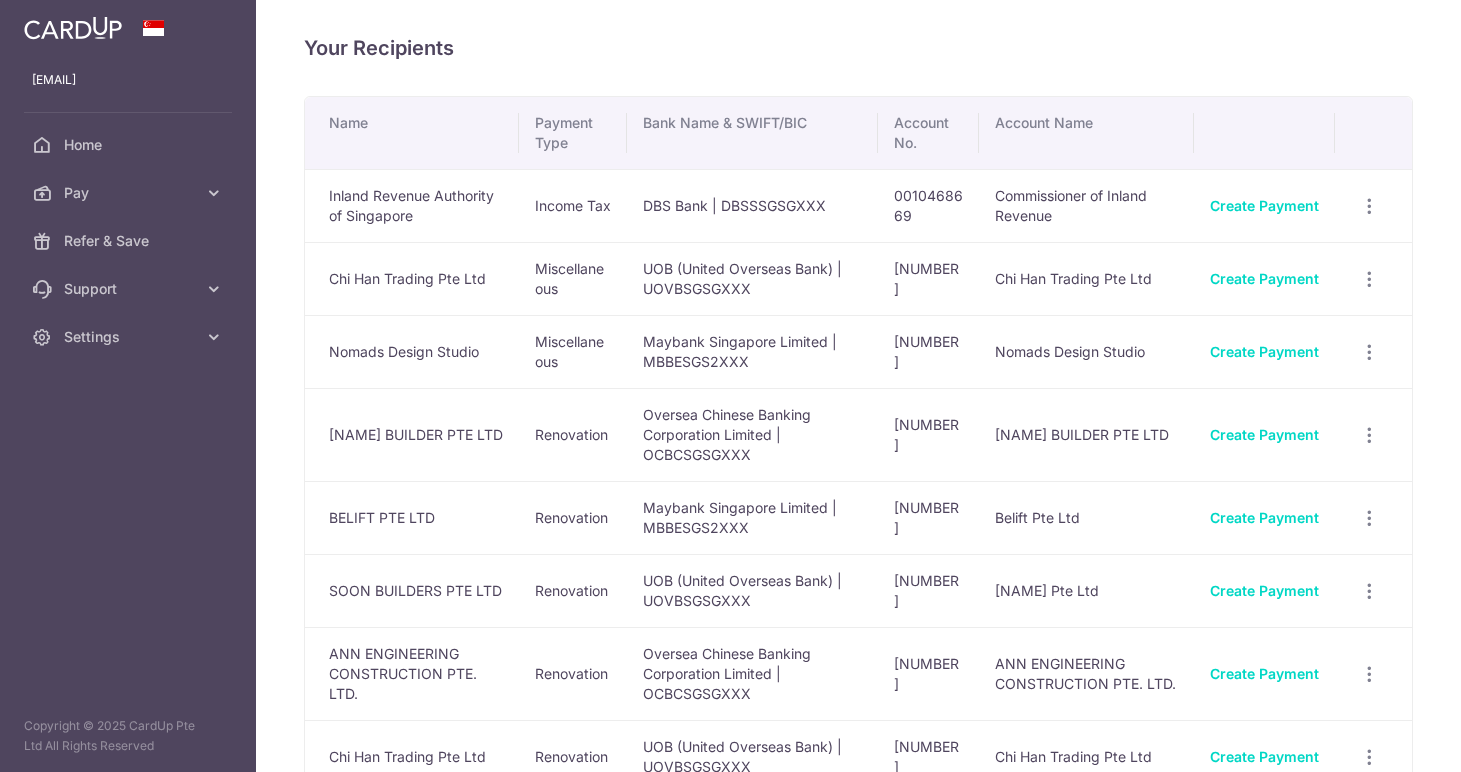 scroll, scrollTop: 0, scrollLeft: 0, axis: both 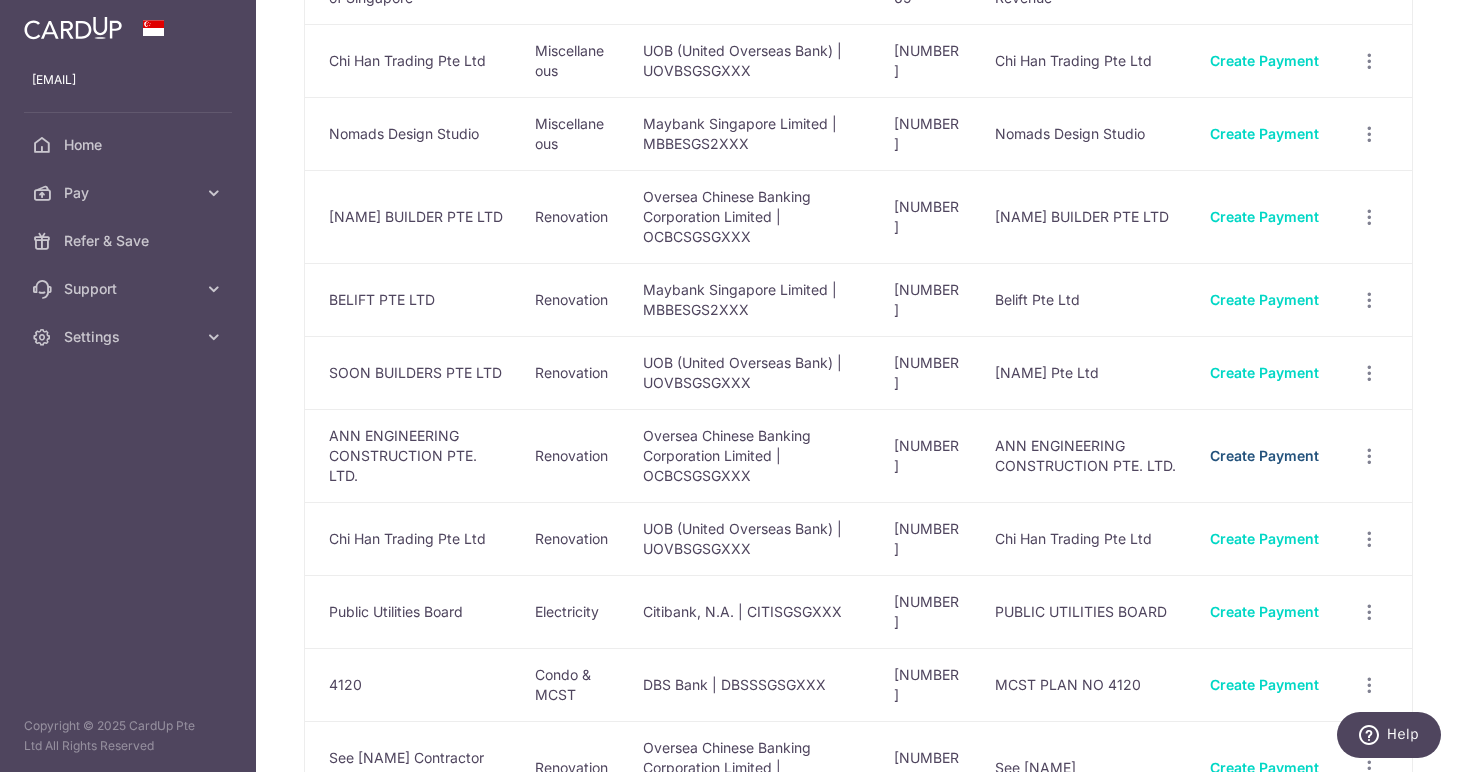 click on "Create Payment" at bounding box center (1264, 455) 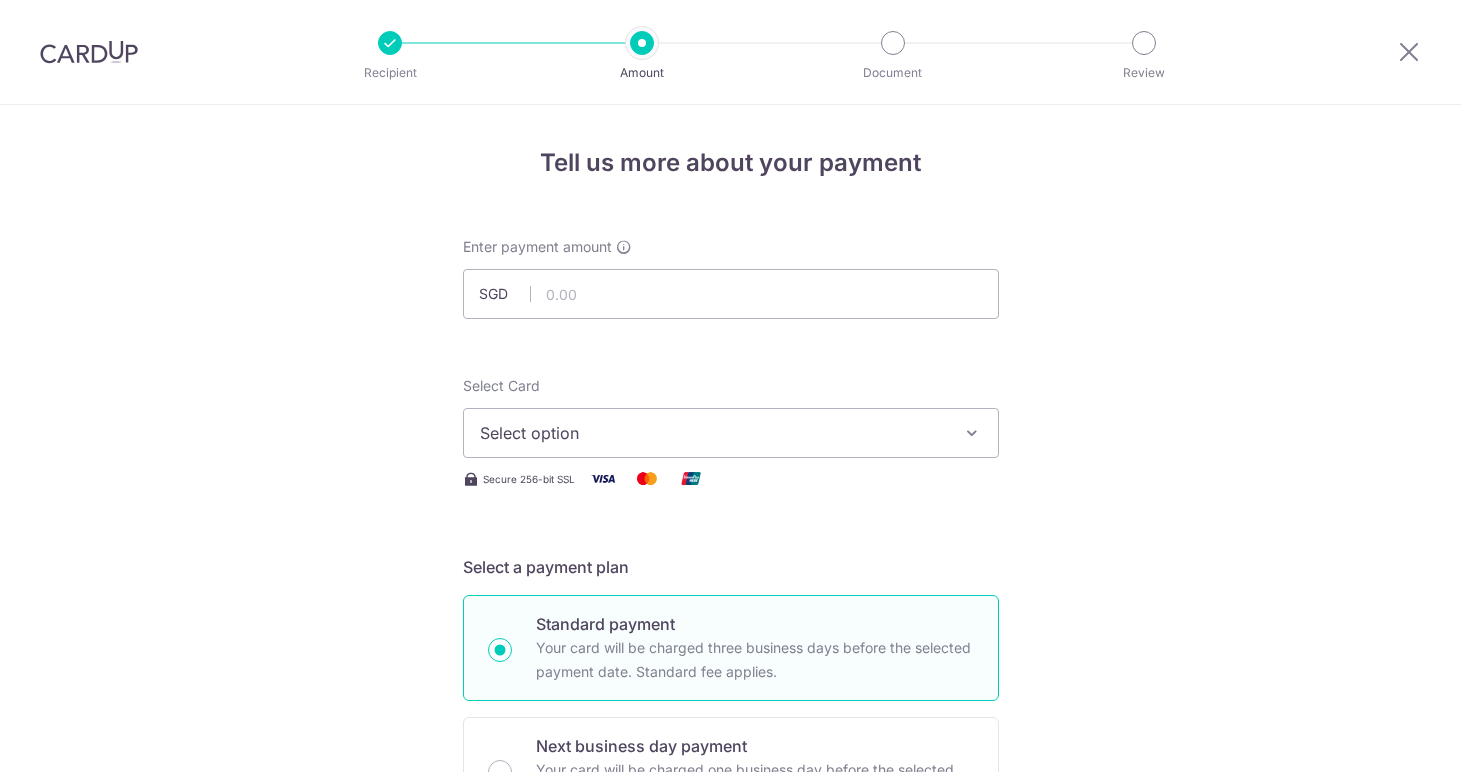 scroll, scrollTop: 0, scrollLeft: 0, axis: both 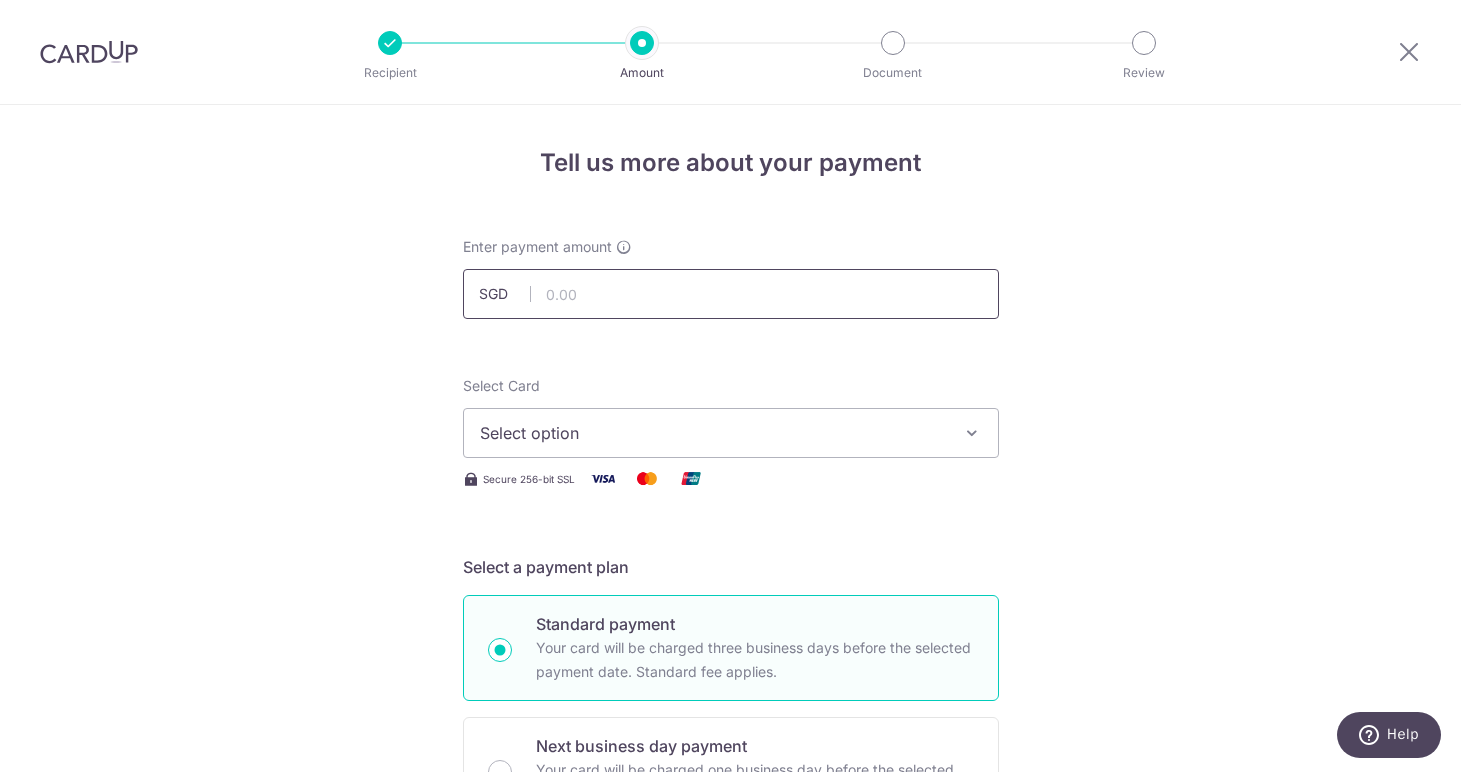 click at bounding box center (731, 294) 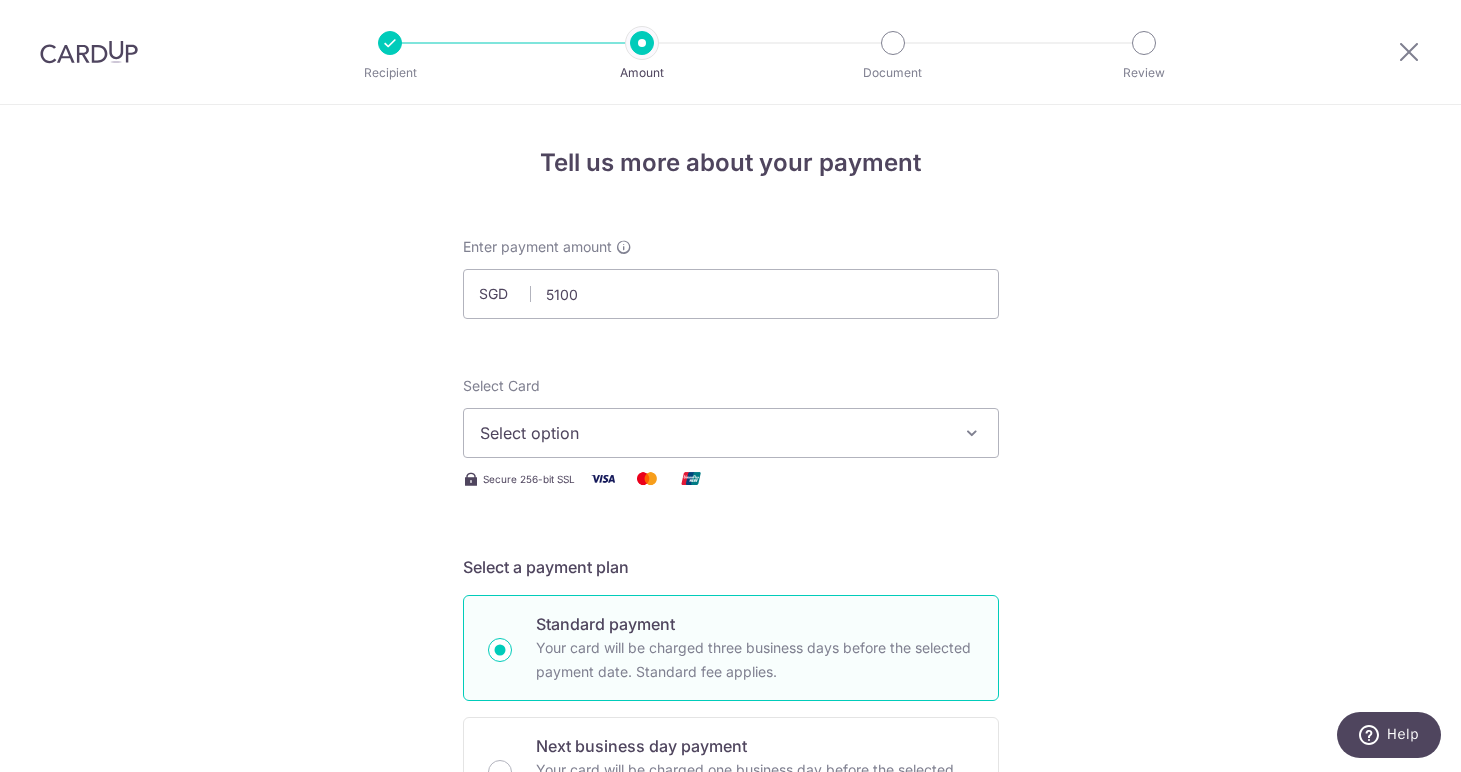 type on "[CURRENCY] [AMOUNT]" 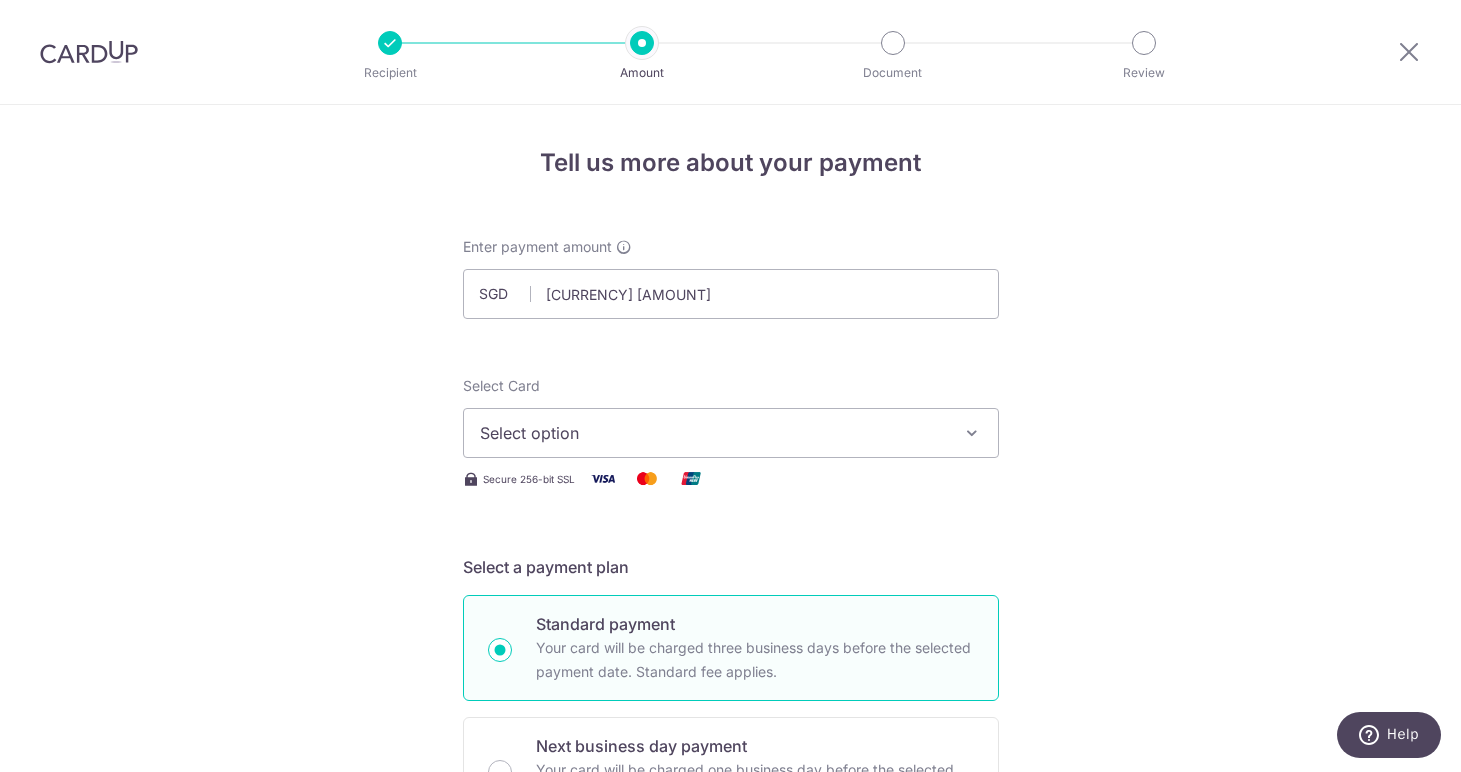 click on "Select option" at bounding box center [713, 433] 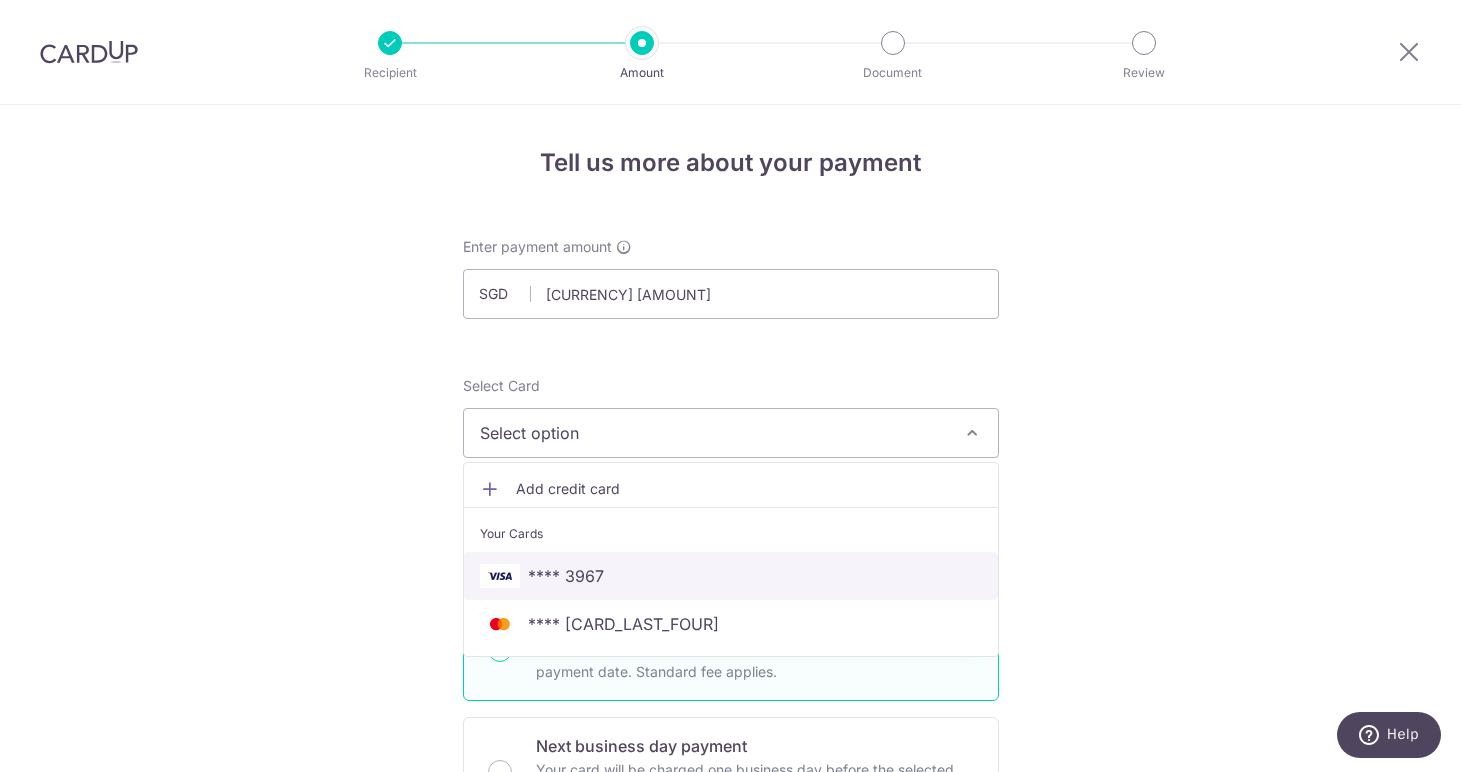 click on "**** 3967" at bounding box center [566, 576] 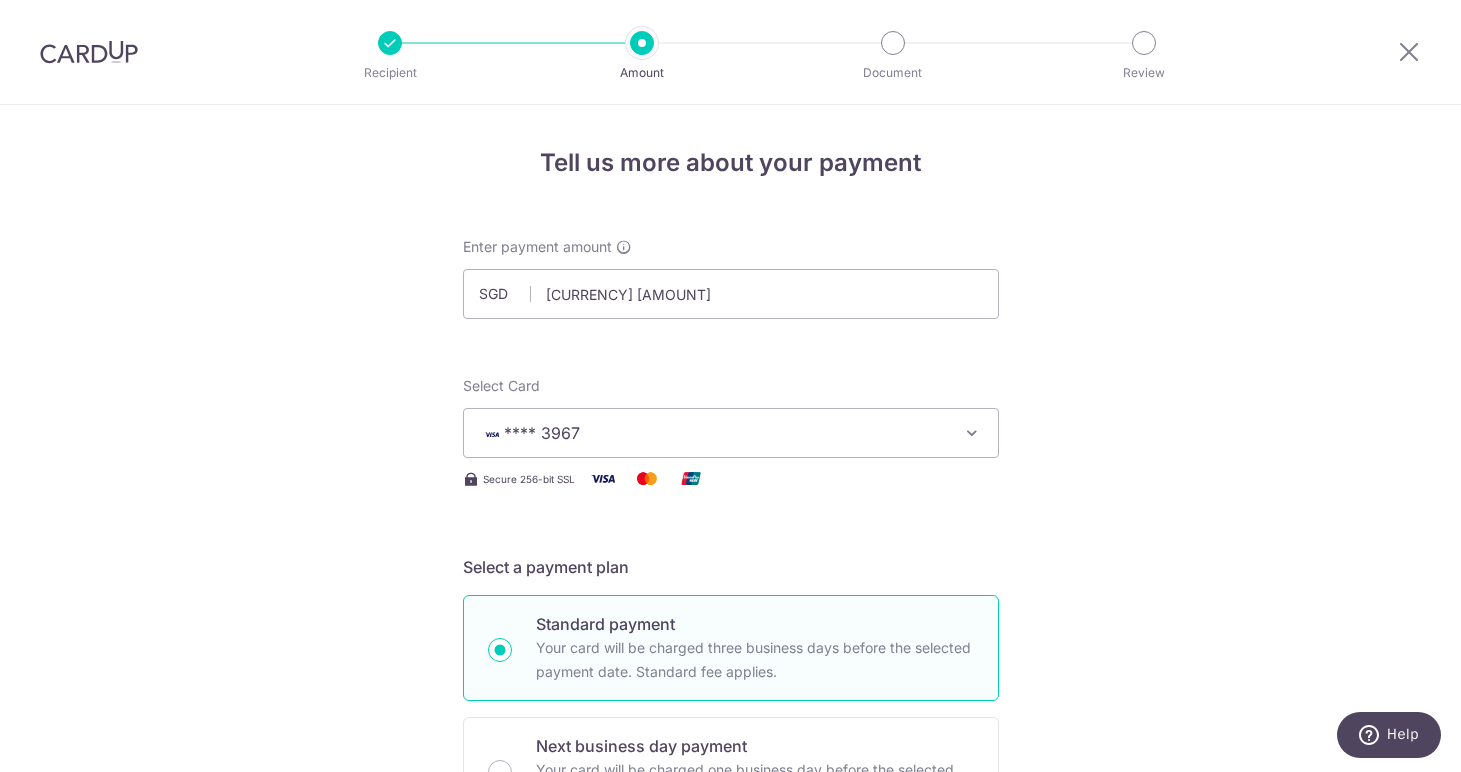 click on "Tell us more about your payment
Enter payment amount
SGD
5,100.00
5100.00
Select Card
**** 3967
Add credit card
Your Cards
**** 3967
**** 2701
Secure 256-bit SSL
Text
New card details
Card
Secure 256-bit SSL" at bounding box center [730, 1076] 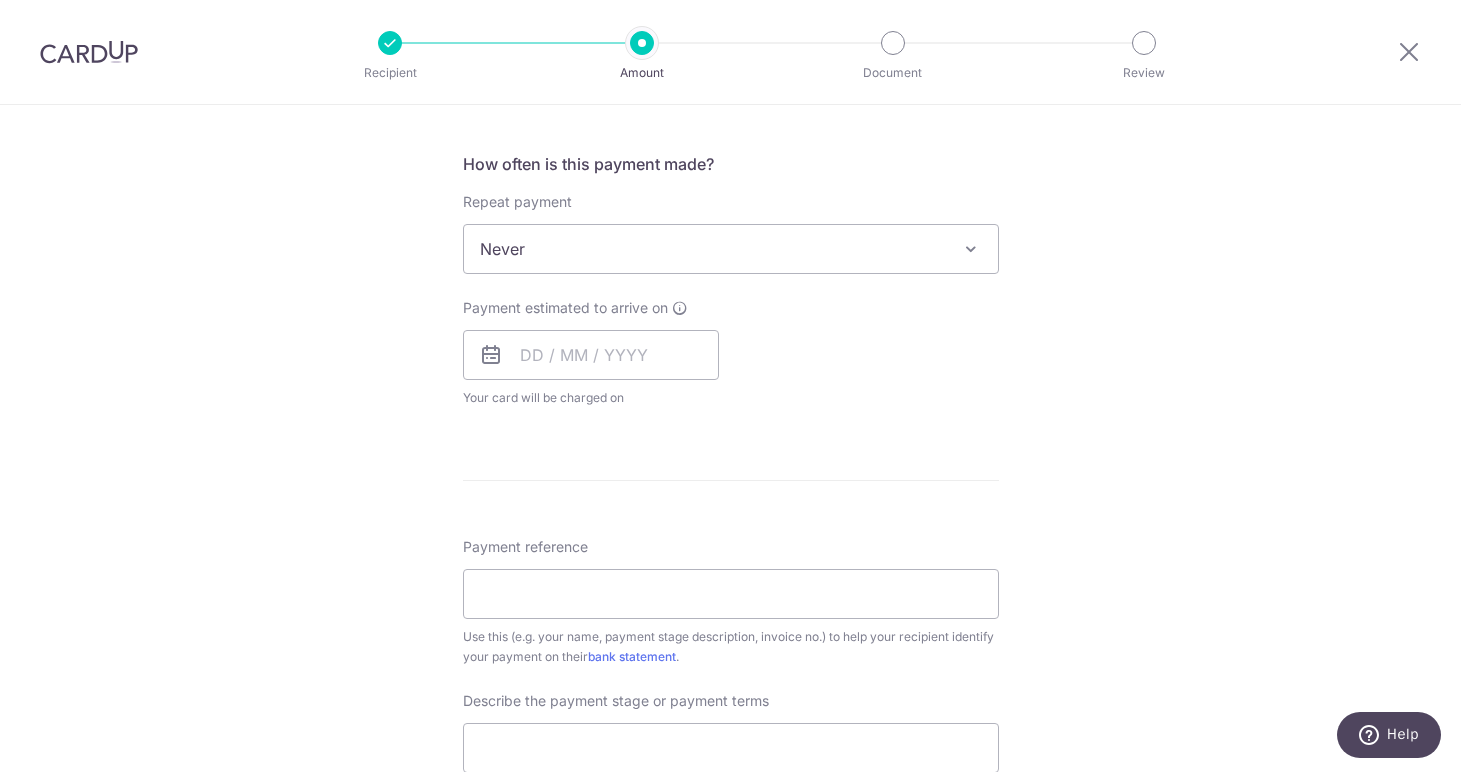 scroll, scrollTop: 750, scrollLeft: 0, axis: vertical 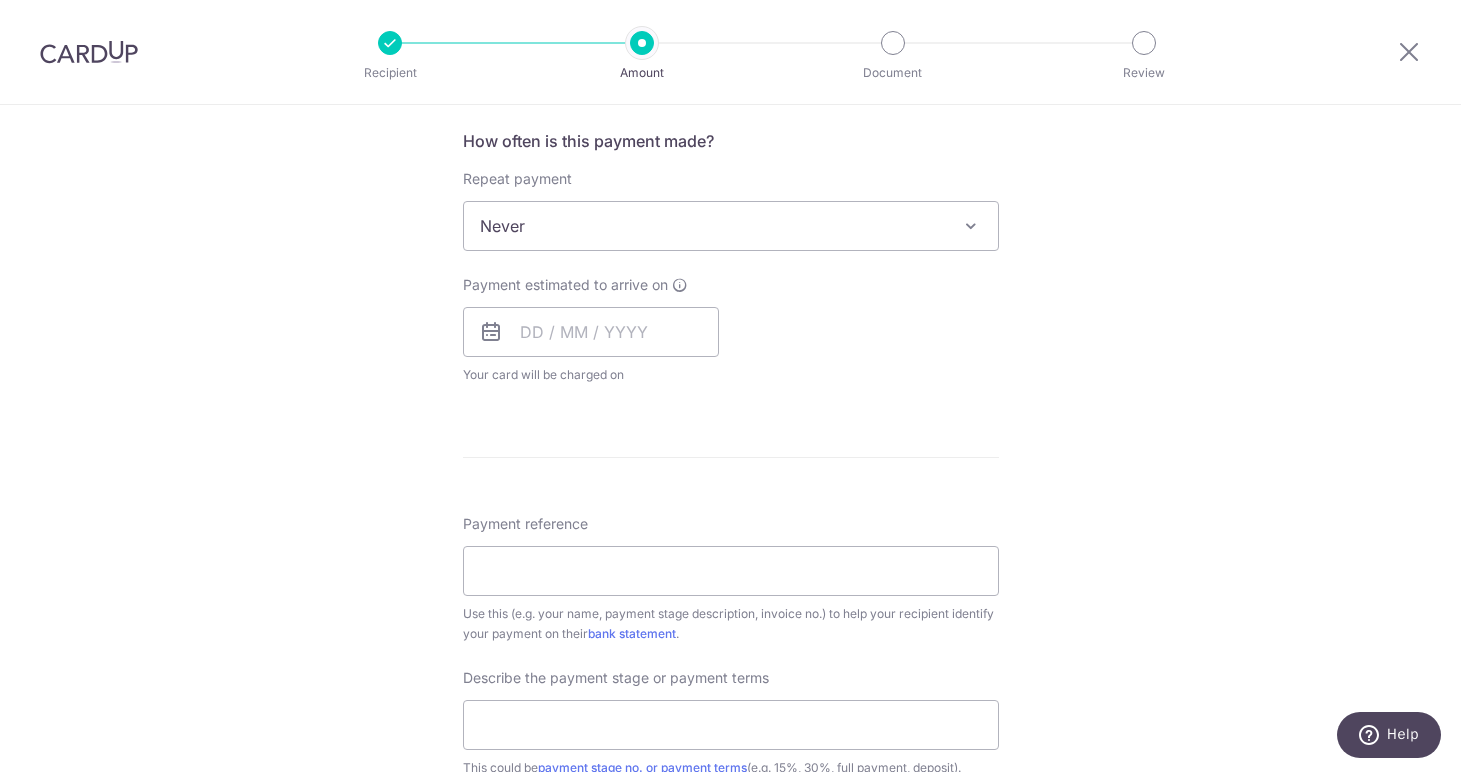 click on "Repeat payment
Never
Every week
Every month
Every quarter
Every half a year Never
To set up monthly income tax payments on CardUp, please ensure the following:     Keep GIRO active   First payment through GIRO   Limit of 11 months scheduling   Upload Notice of Assessment    For more details, refer to this guide:  CardUp Help - Monthly Income Tax Payments" at bounding box center (731, 210) 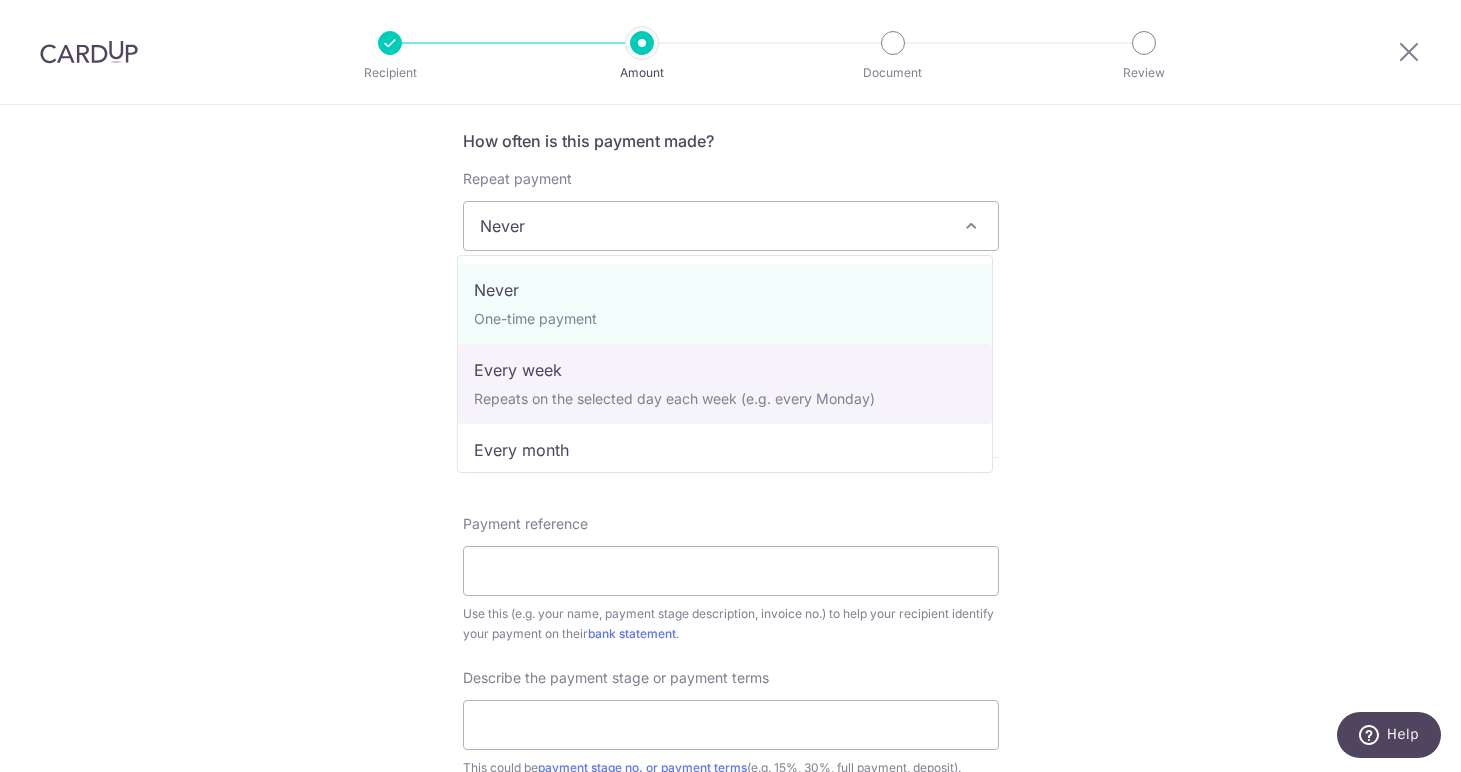 select on "2" 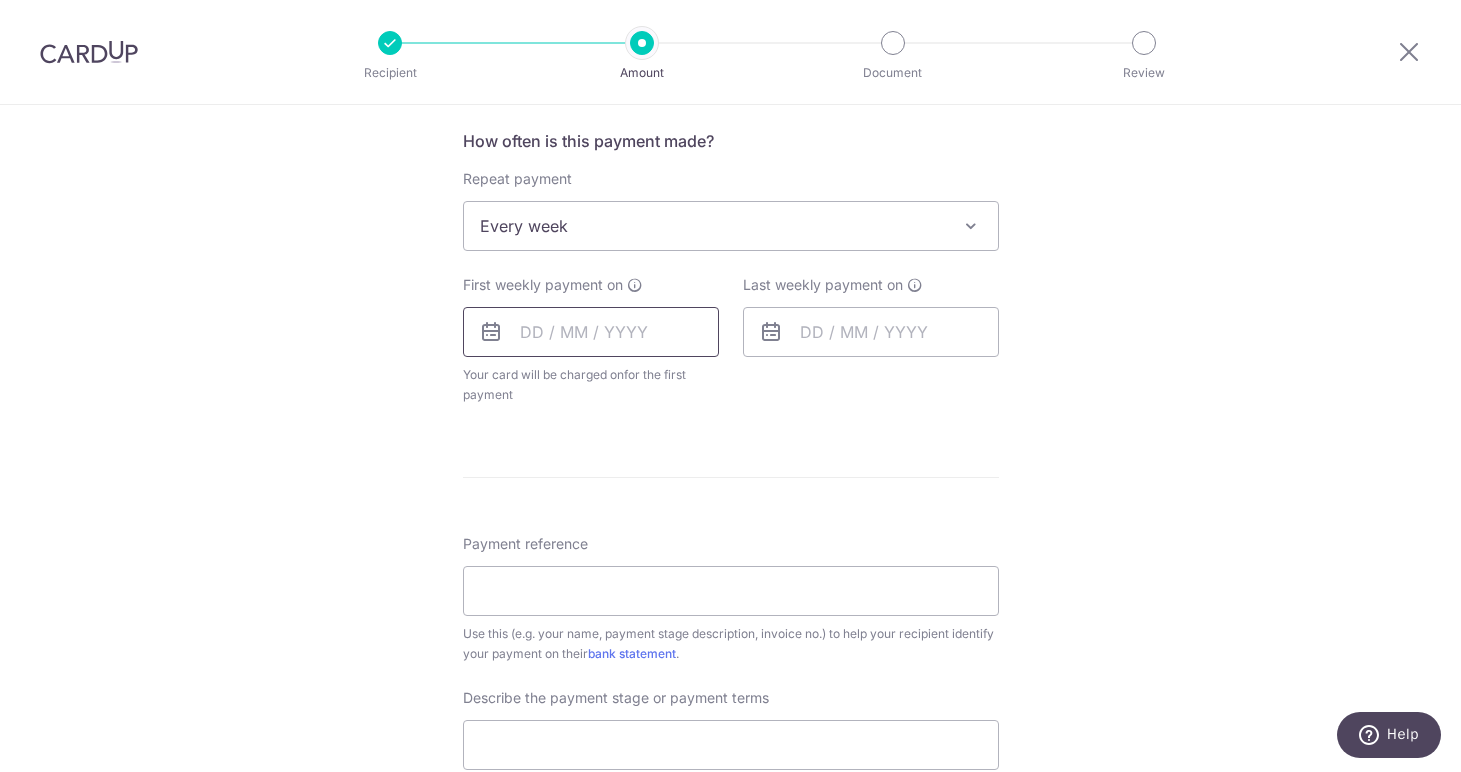 click at bounding box center [591, 332] 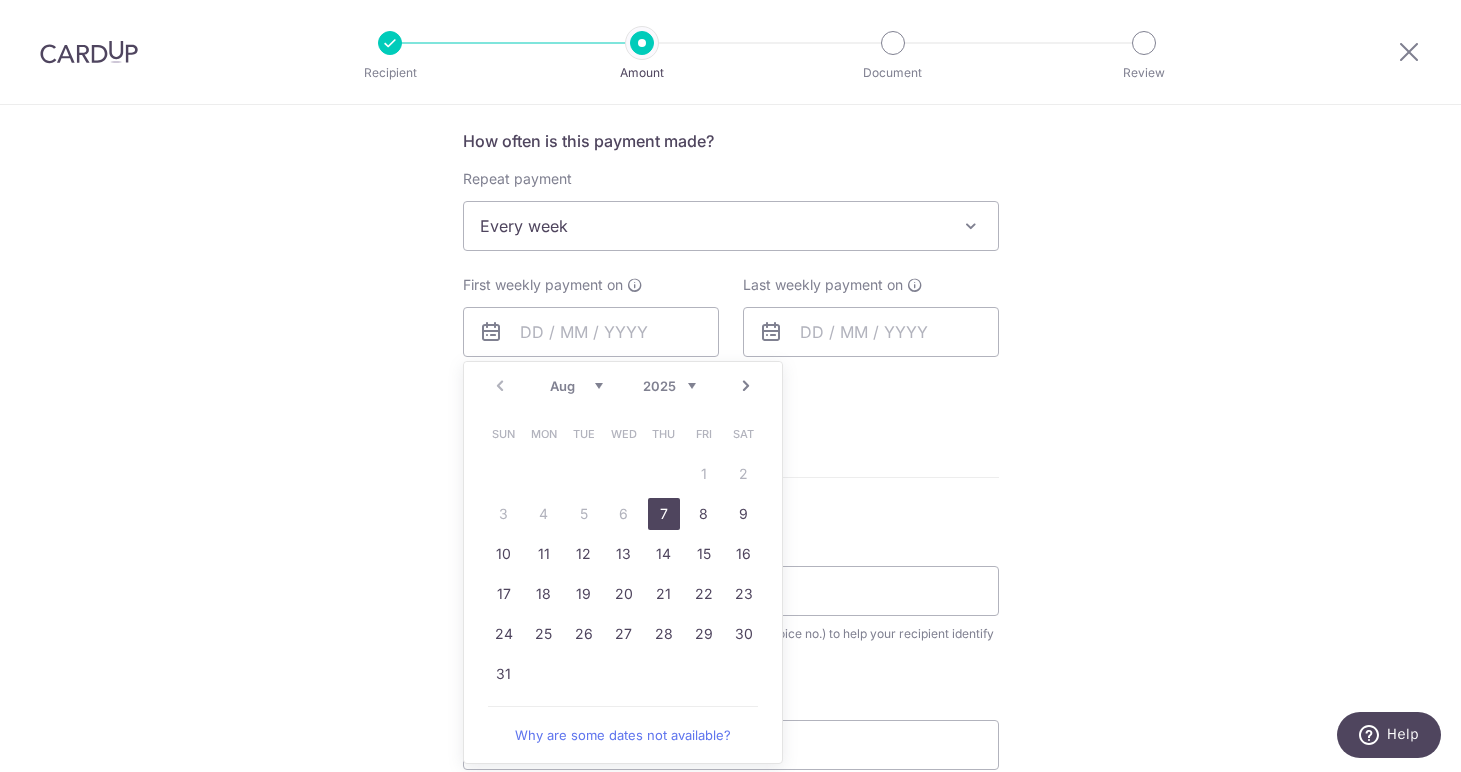 click on "7" at bounding box center (664, 514) 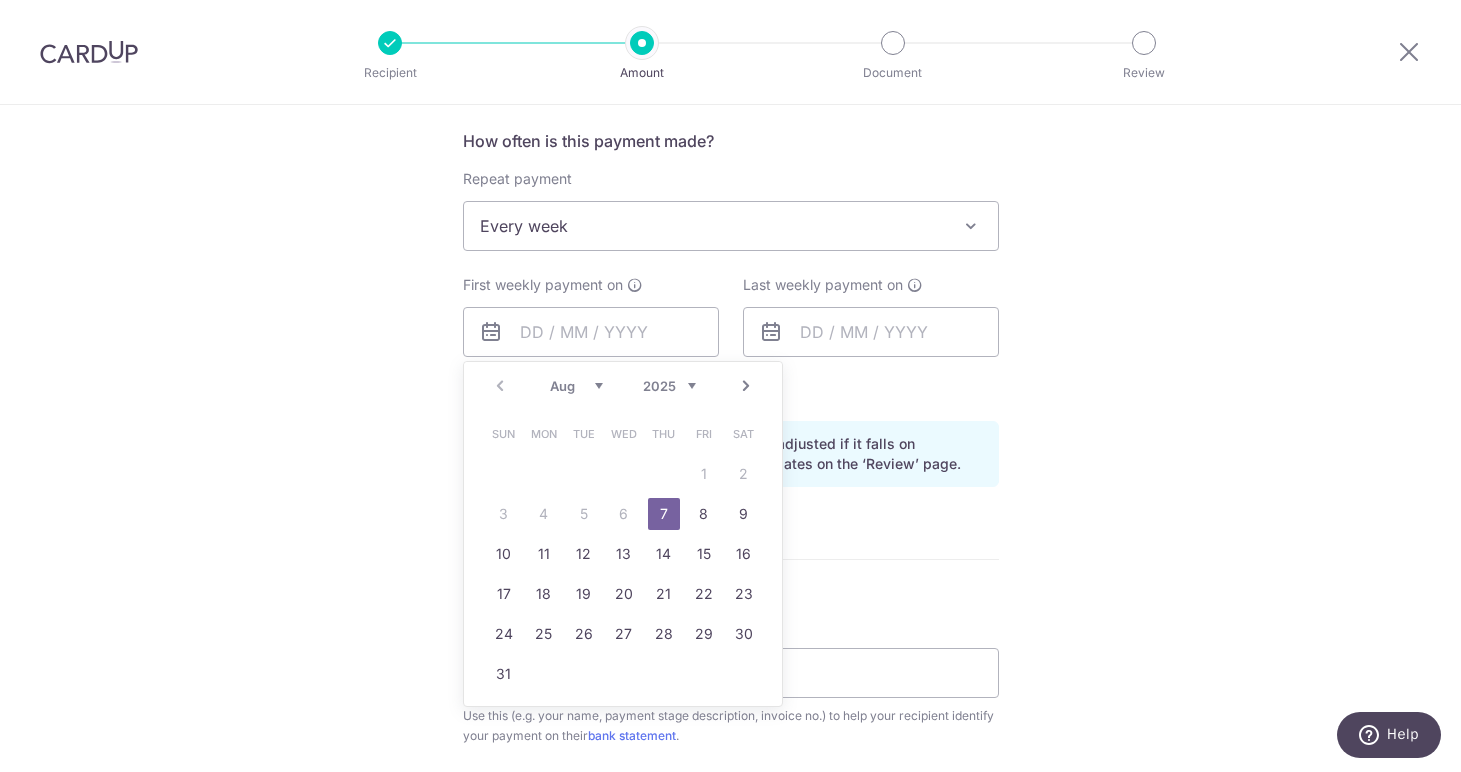 type on "07/08/2025" 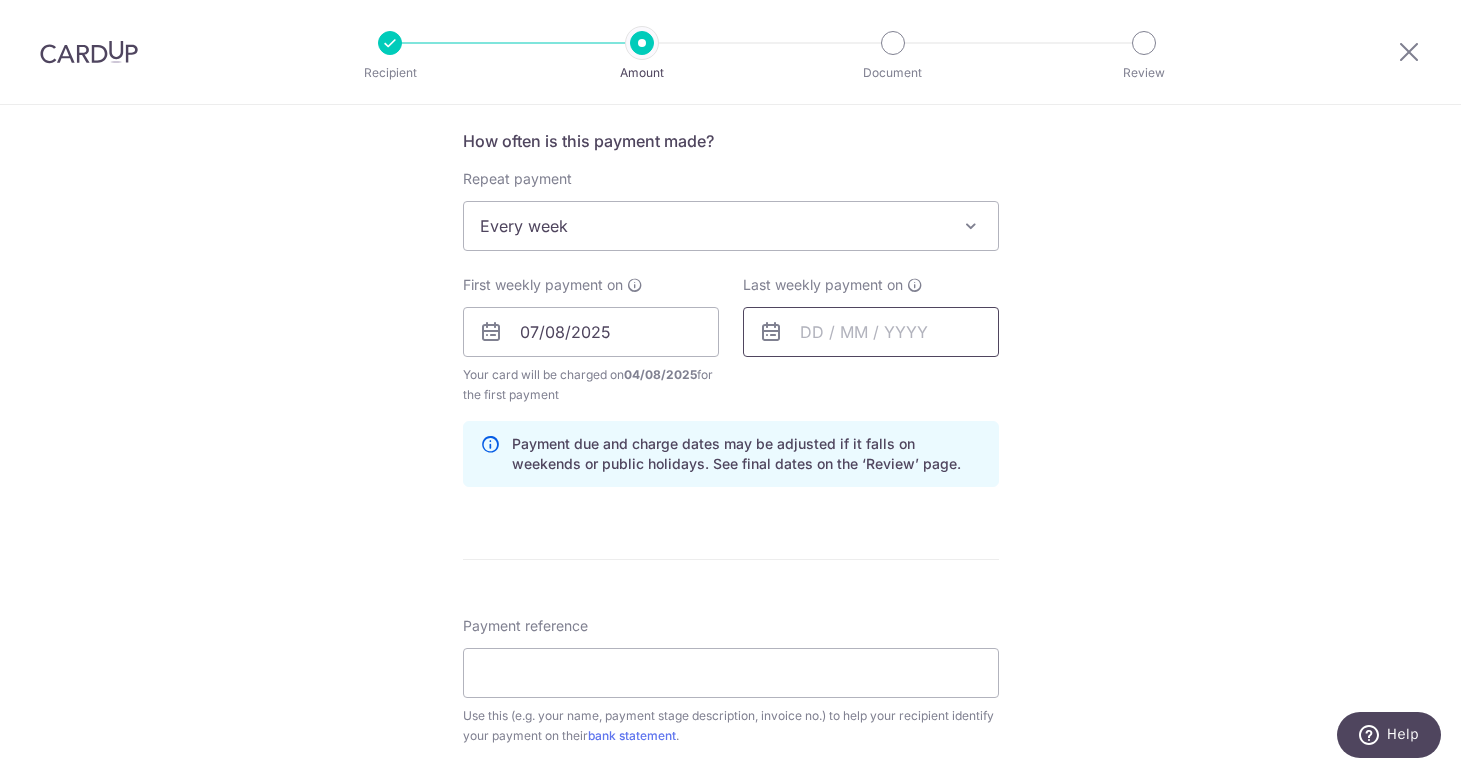 click at bounding box center [871, 332] 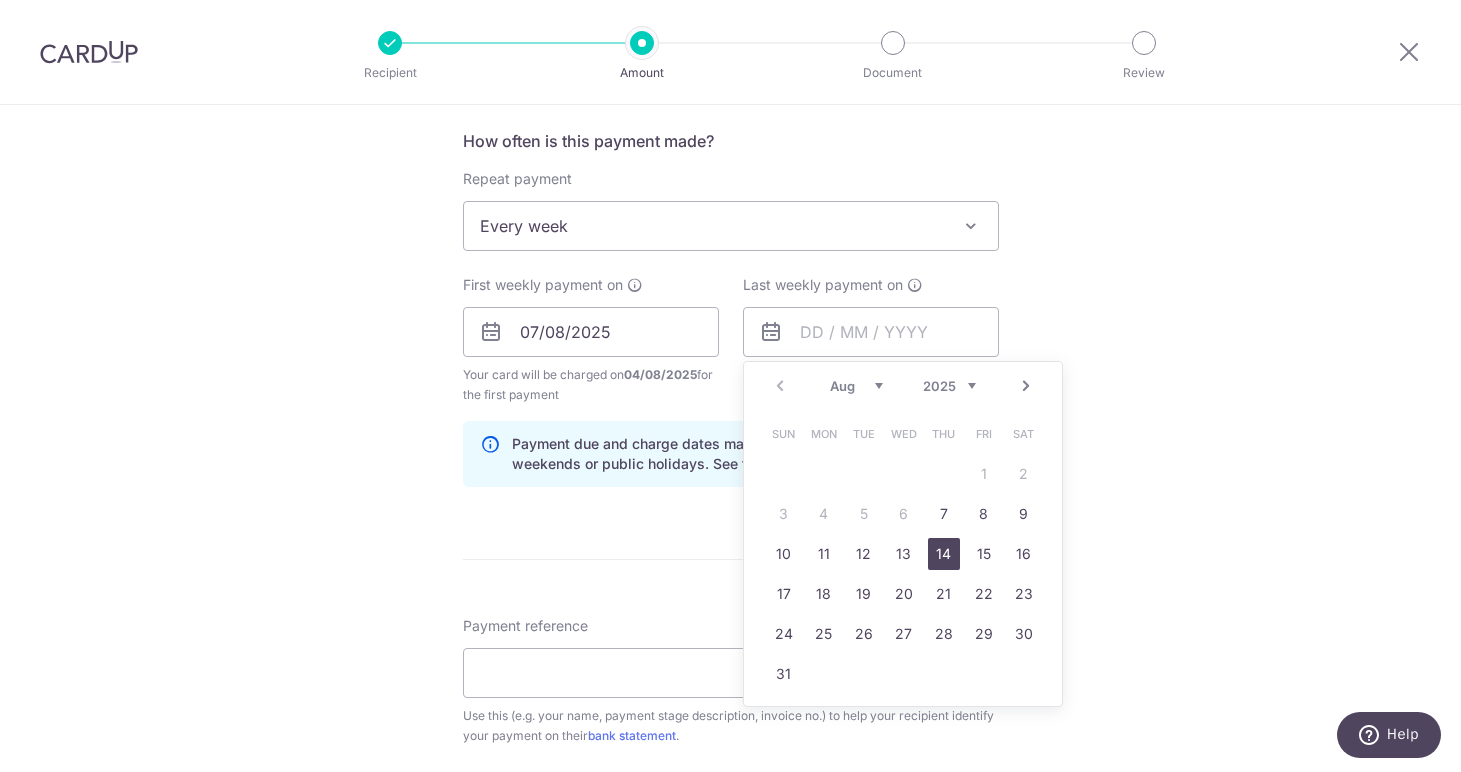 click on "14" at bounding box center (944, 554) 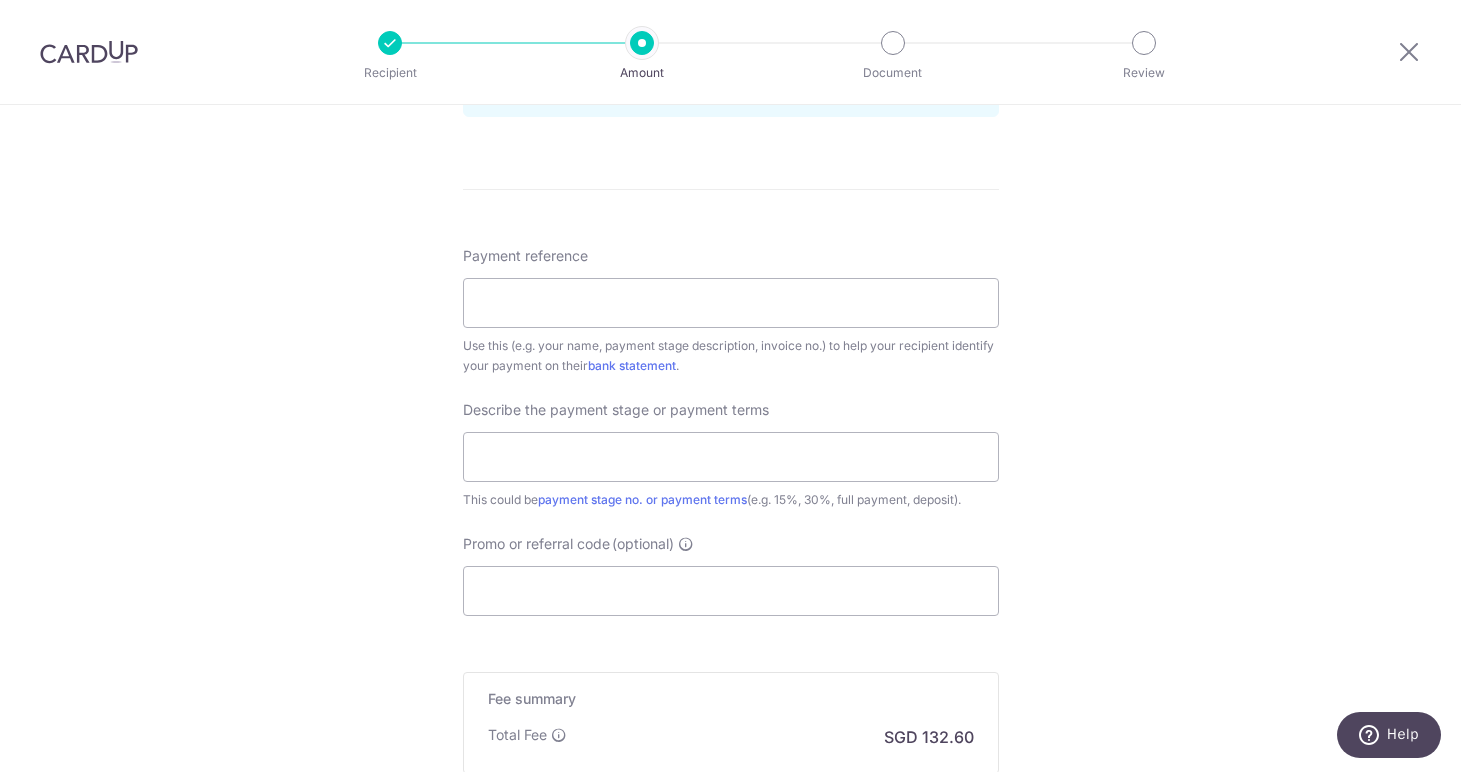 scroll, scrollTop: 1124, scrollLeft: 0, axis: vertical 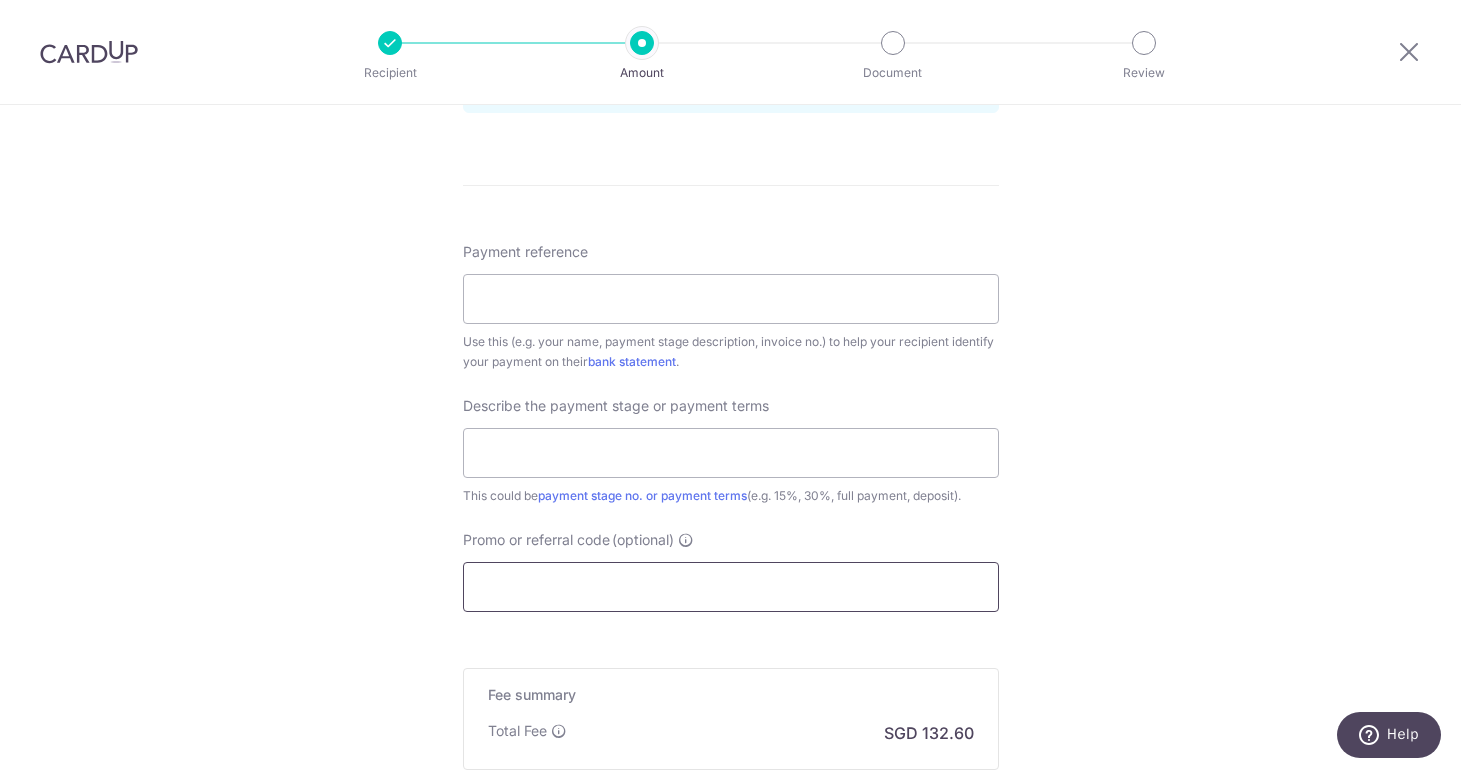 click on "Promo or referral code
(optional)" at bounding box center (731, 587) 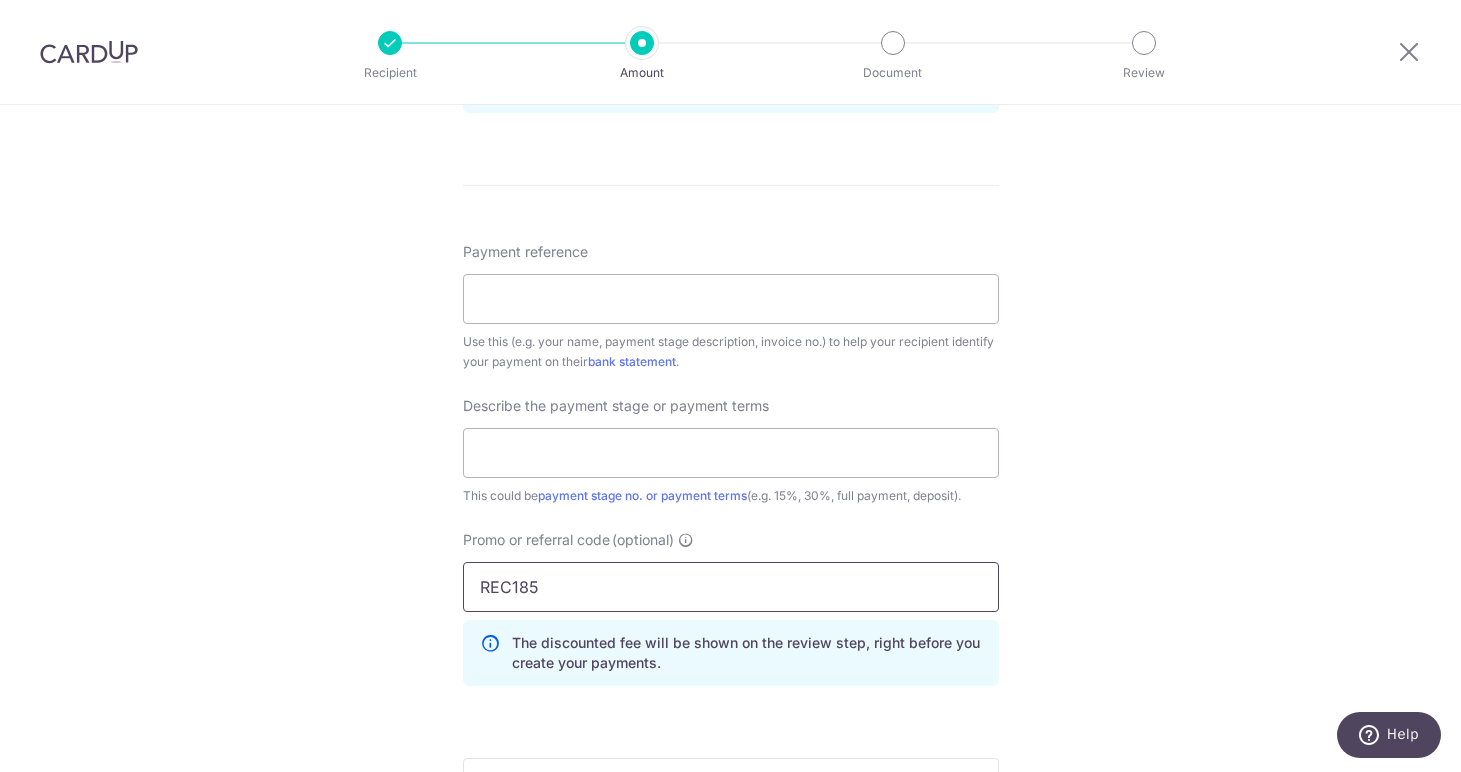 type on "REC185" 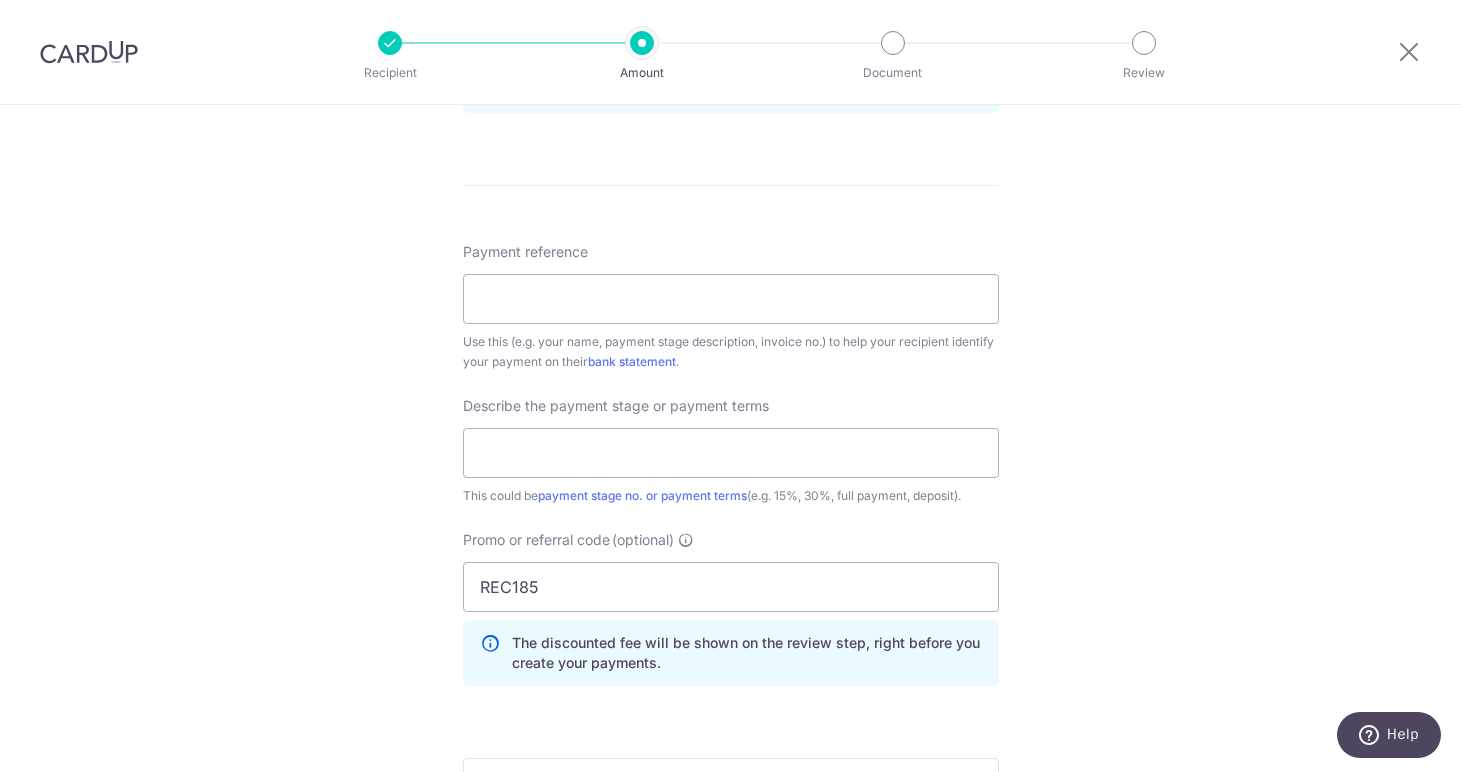 click on "Use this (e.g. your name, payment stage description, invoice no.) to help your recipient identify your payment on their  bank statement ." at bounding box center [731, 352] 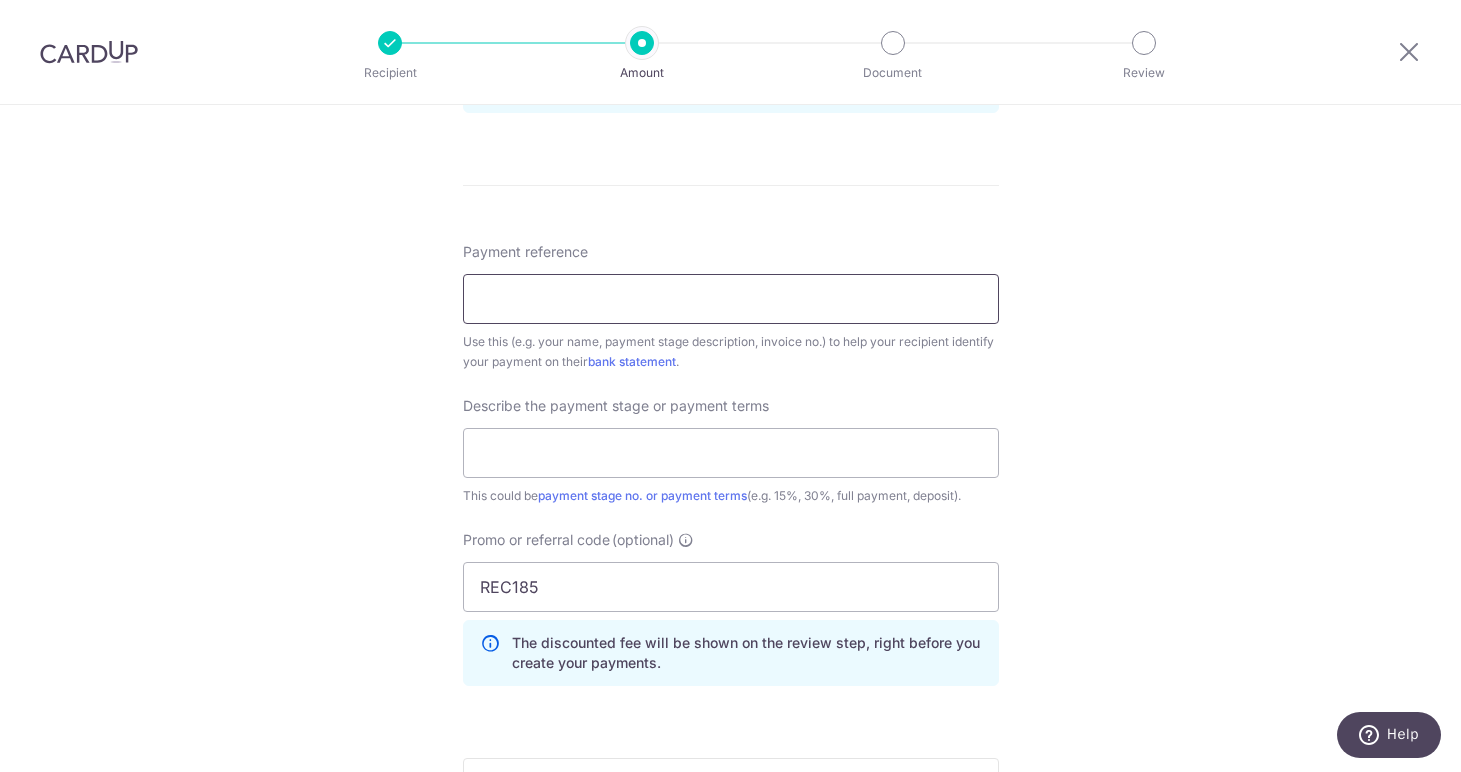 click on "Payment reference" at bounding box center (731, 299) 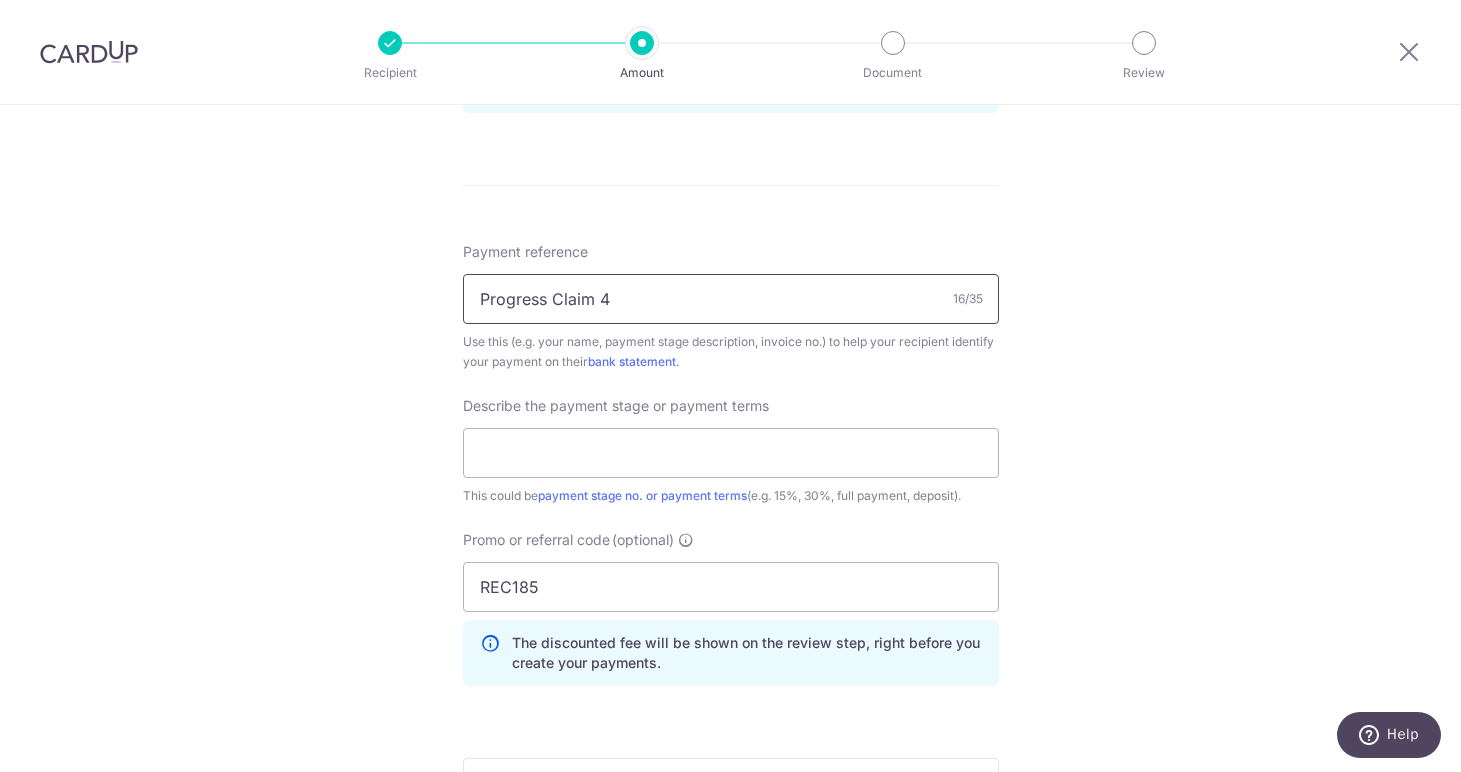 click on "Progress Claim 4" at bounding box center [731, 299] 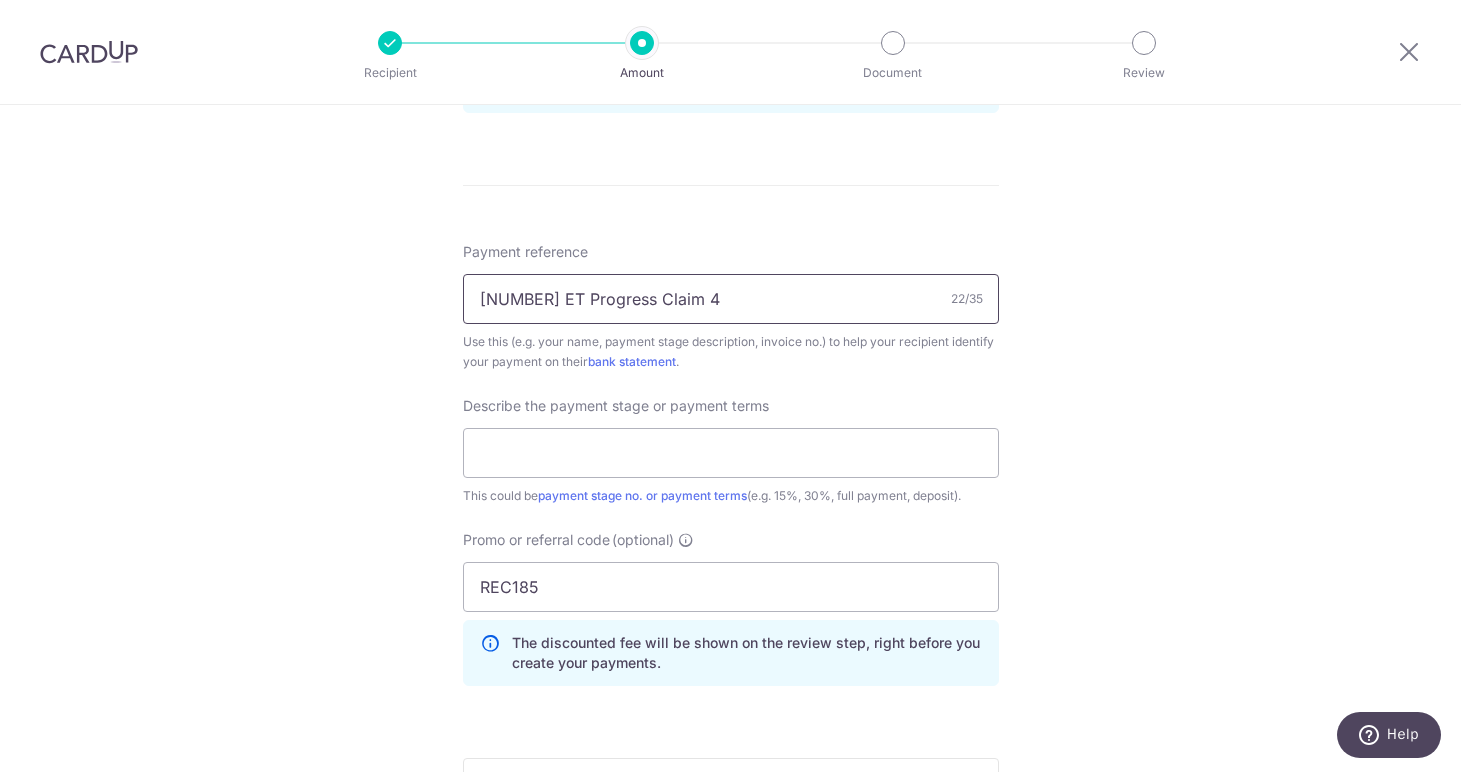 type on "62 ET Progress Claim 4" 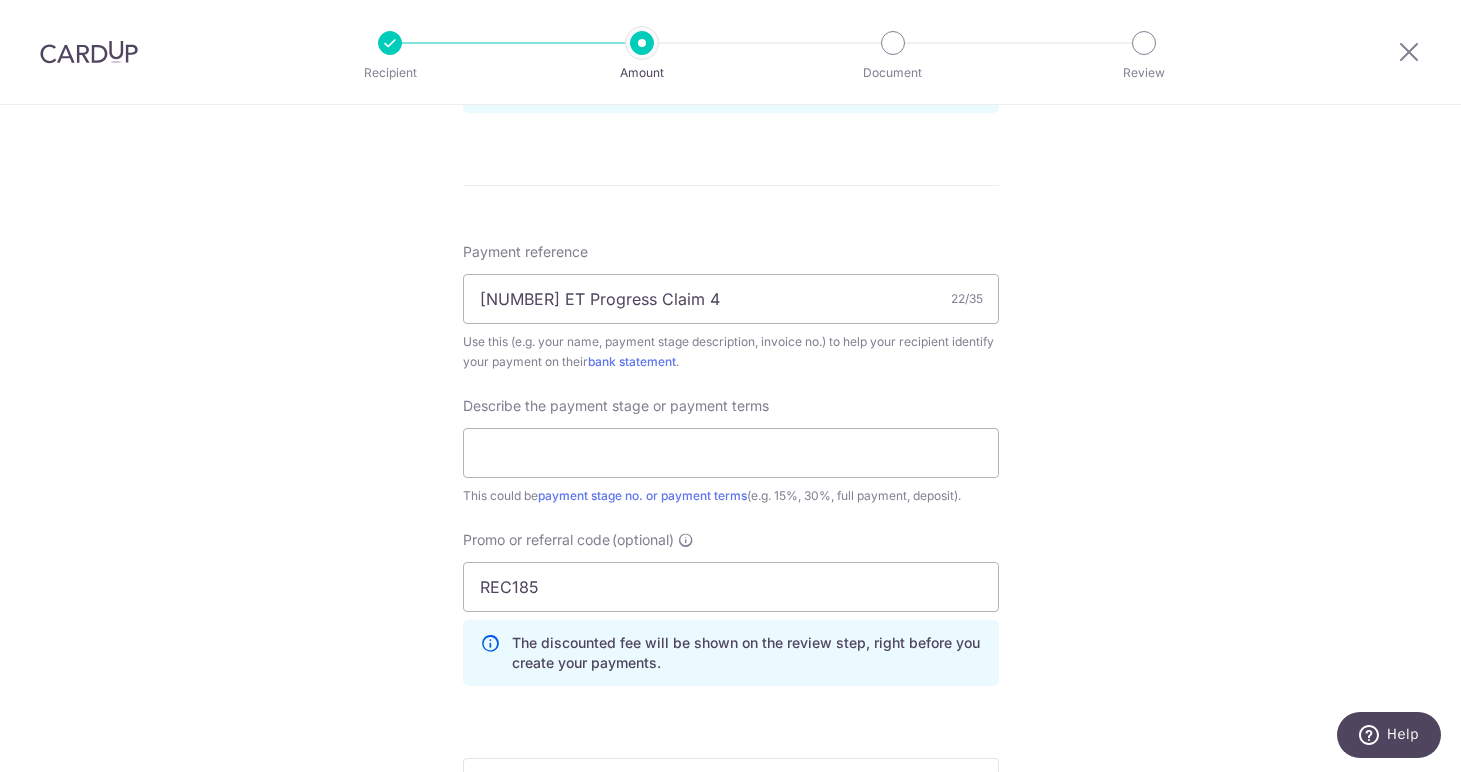 click on "This could be  payment stage no. or payment terms  (e.g. 15%, 30%, full payment, deposit)." at bounding box center [731, 496] 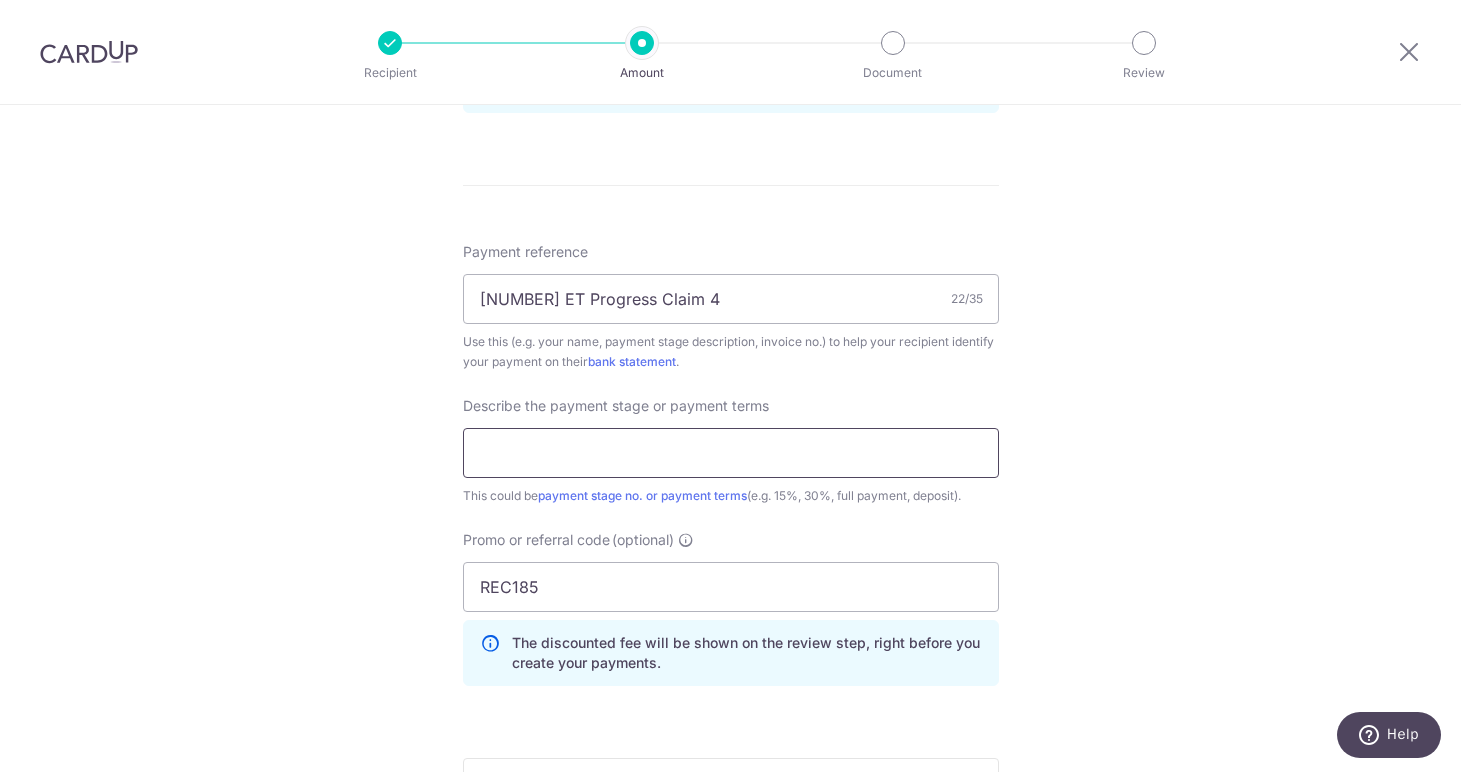 click at bounding box center (731, 453) 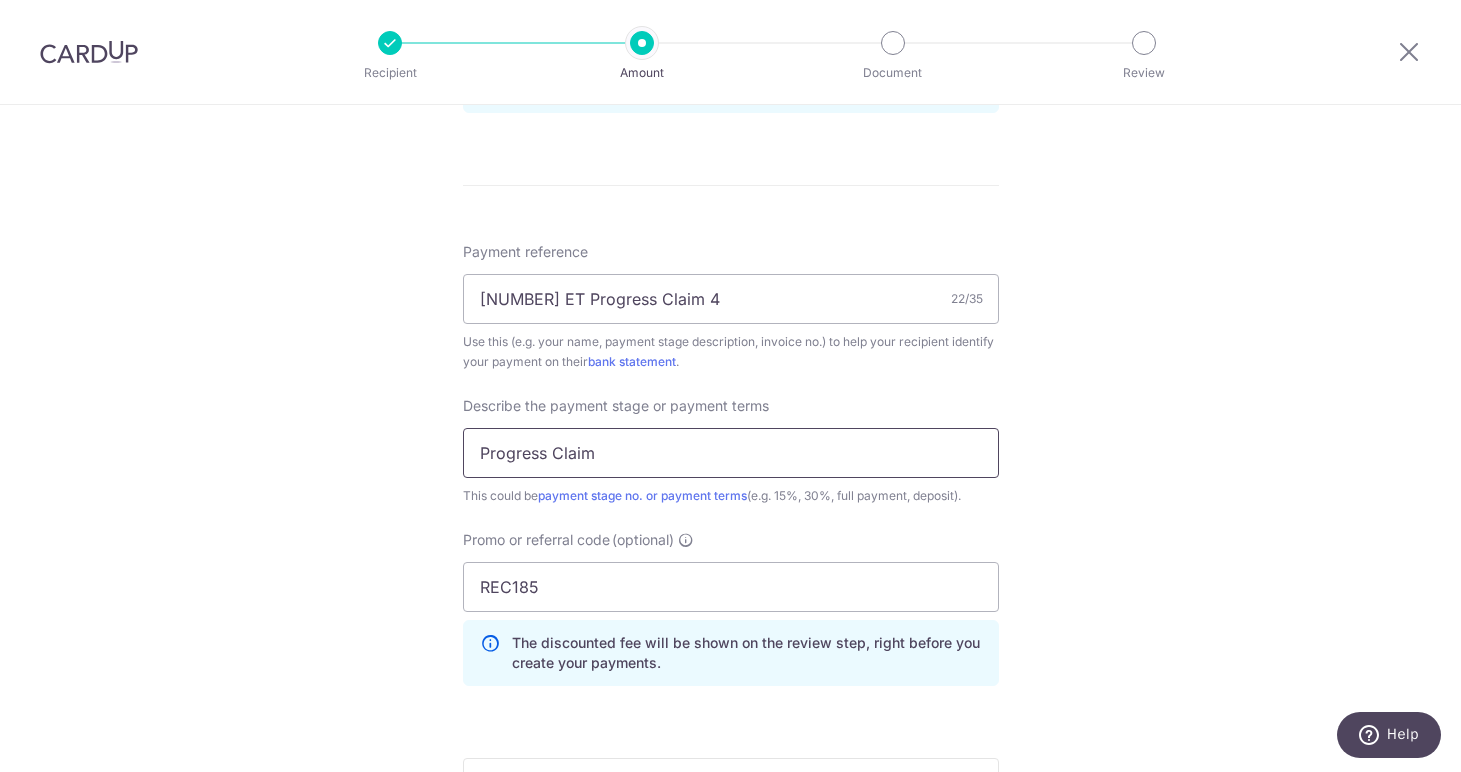 type on "Progress Claim" 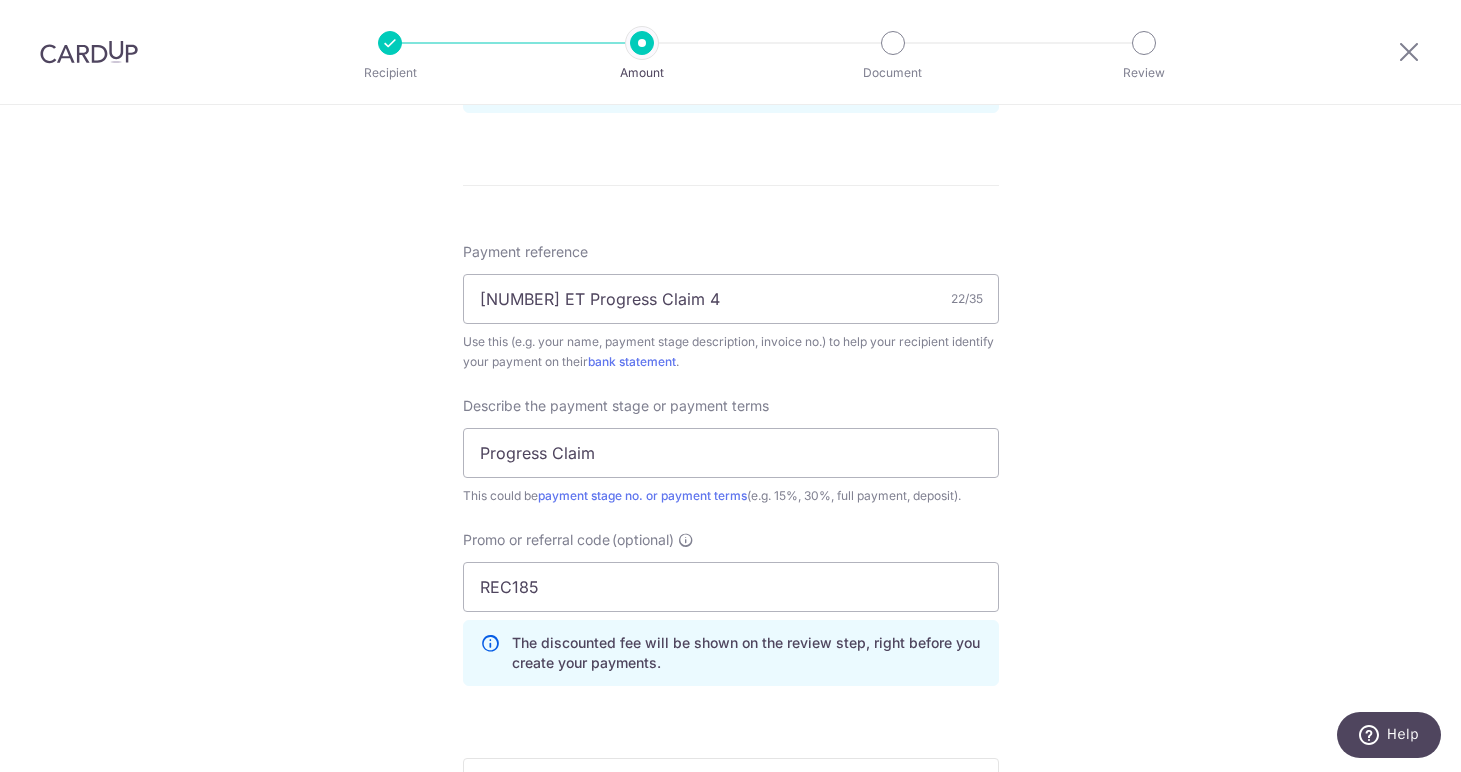 click on "Tell us more about your payment
Enter payment amount
SGD
5,100.00
5100.00
Select Card
**** 3967
Add credit card
Your Cards
**** 3967
**** 2701
Secure 256-bit SSL
Text
New card details
Card
Secure 256-bit SSL" at bounding box center (730, 48) 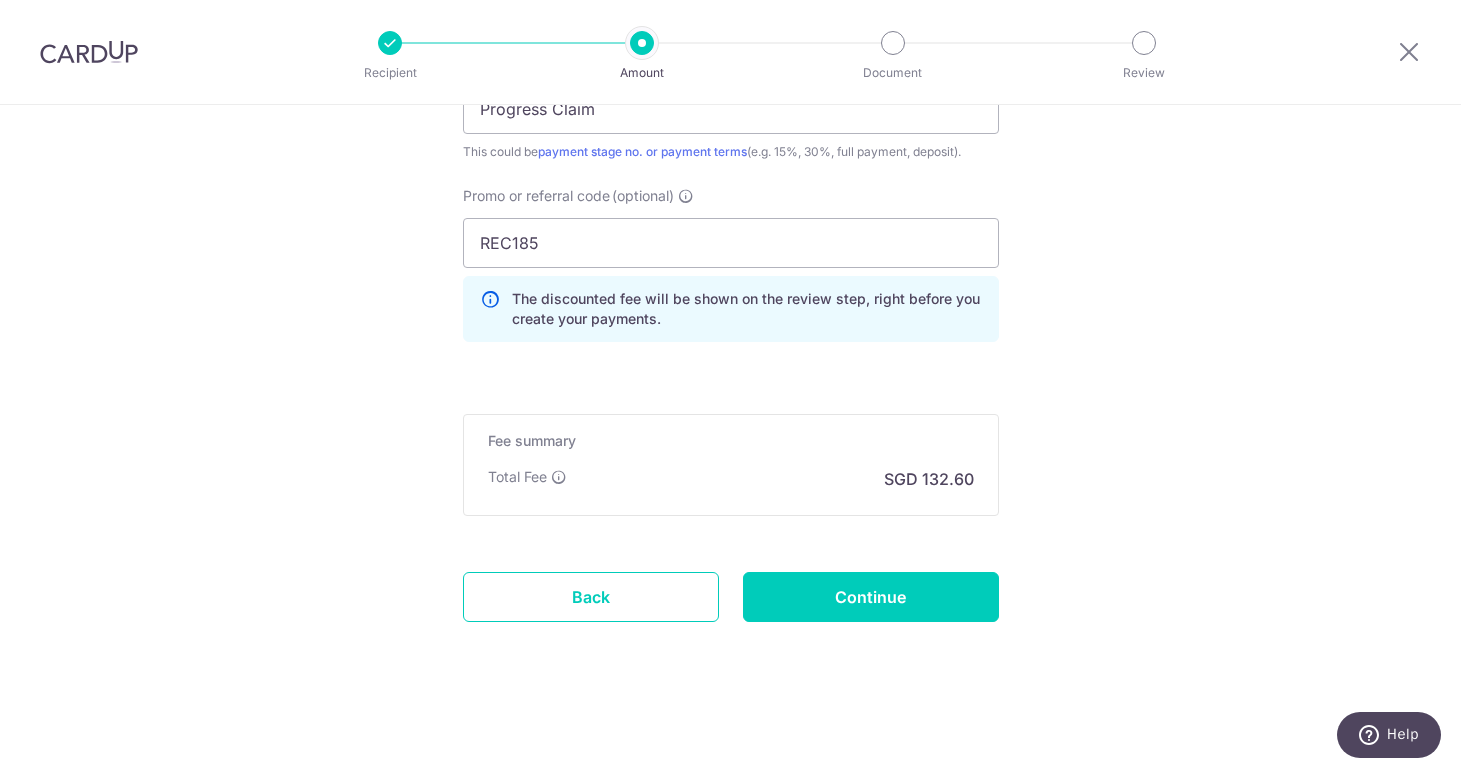 scroll, scrollTop: 1468, scrollLeft: 0, axis: vertical 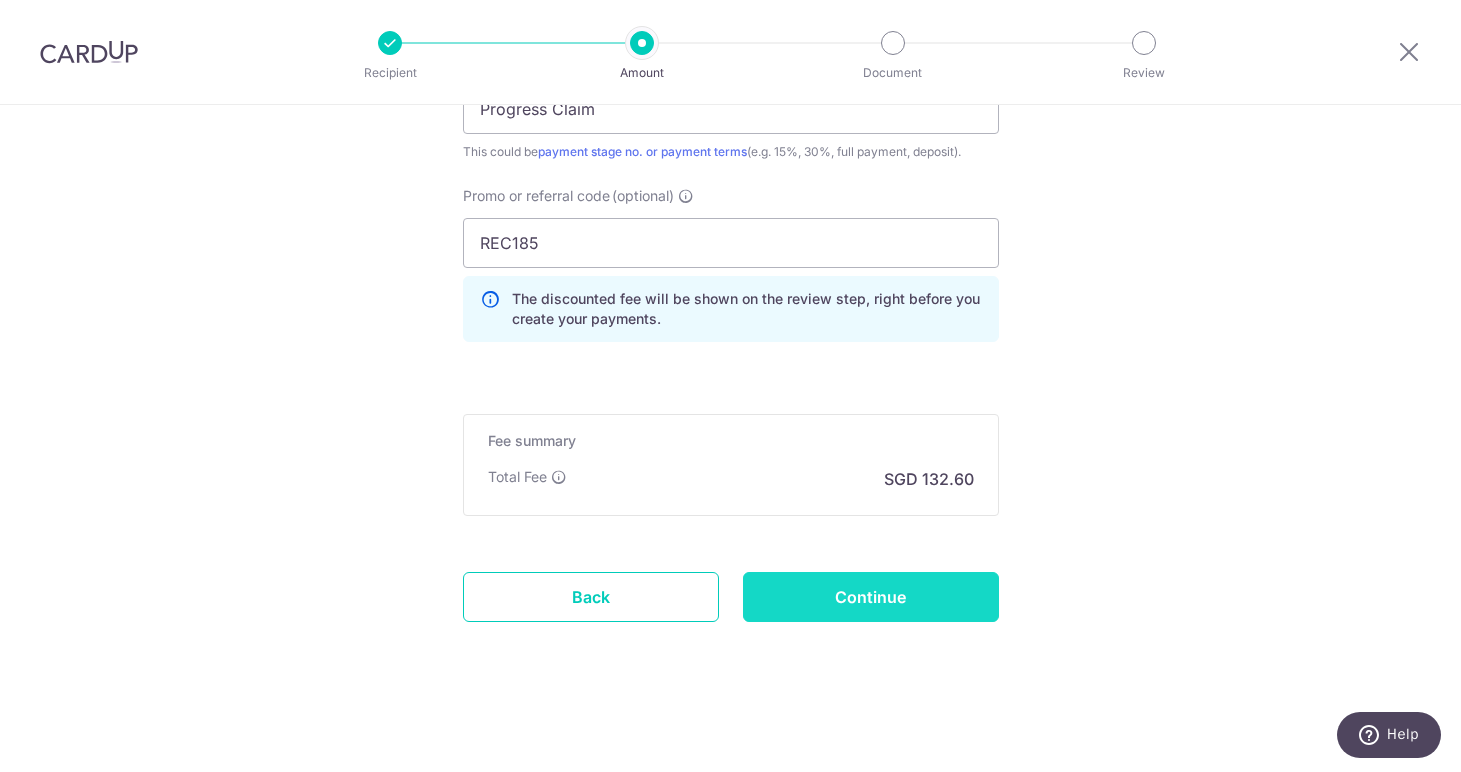 click on "Continue" at bounding box center (871, 597) 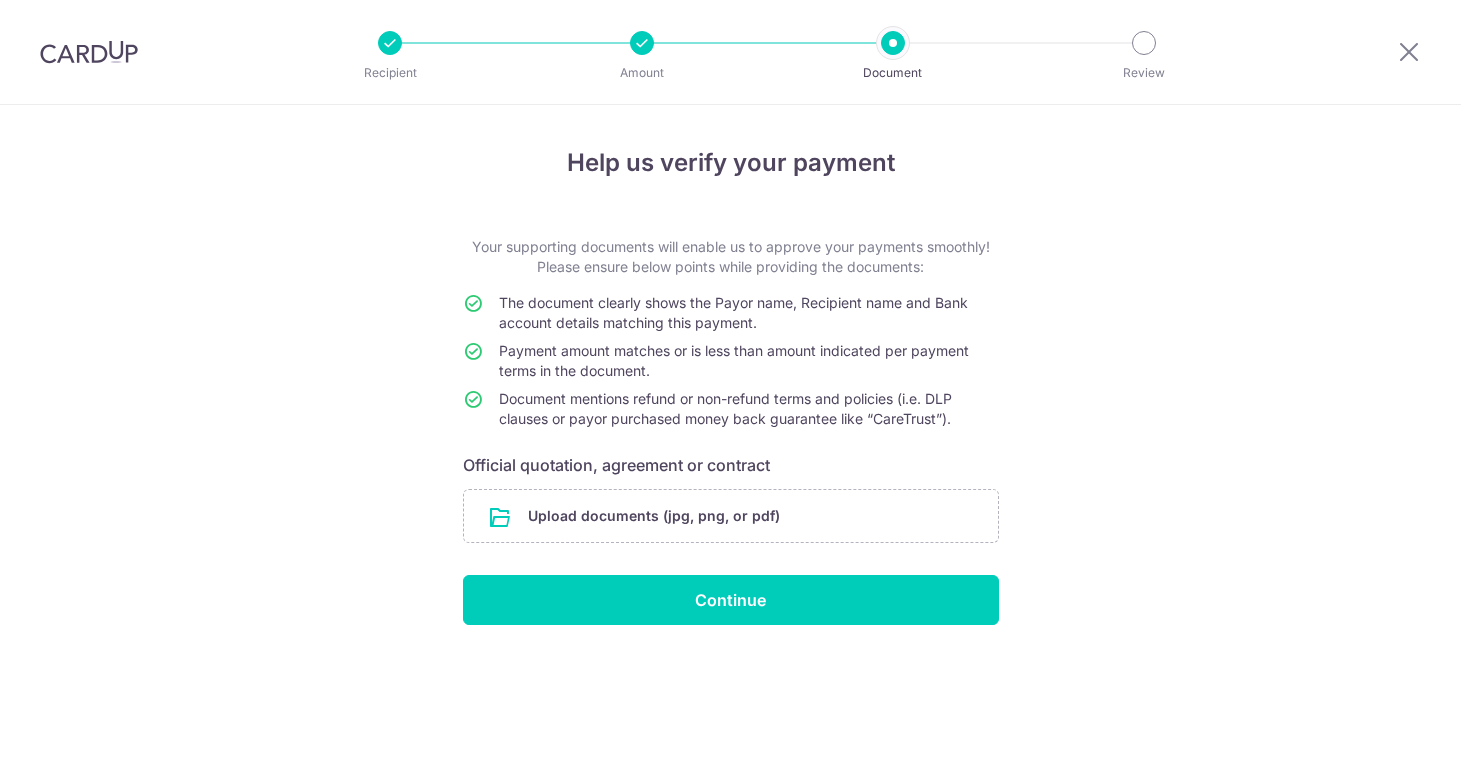 scroll, scrollTop: 0, scrollLeft: 0, axis: both 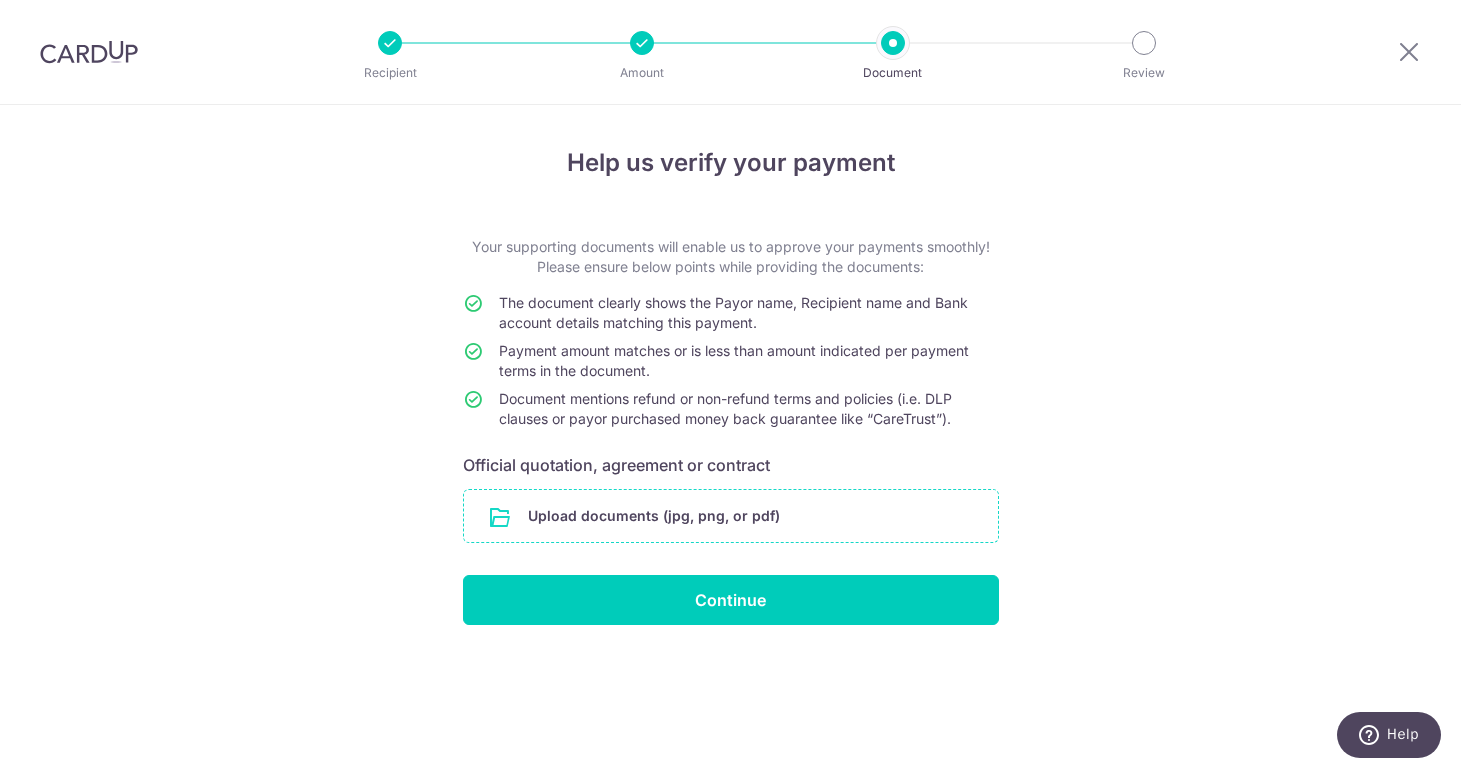 click at bounding box center [731, 516] 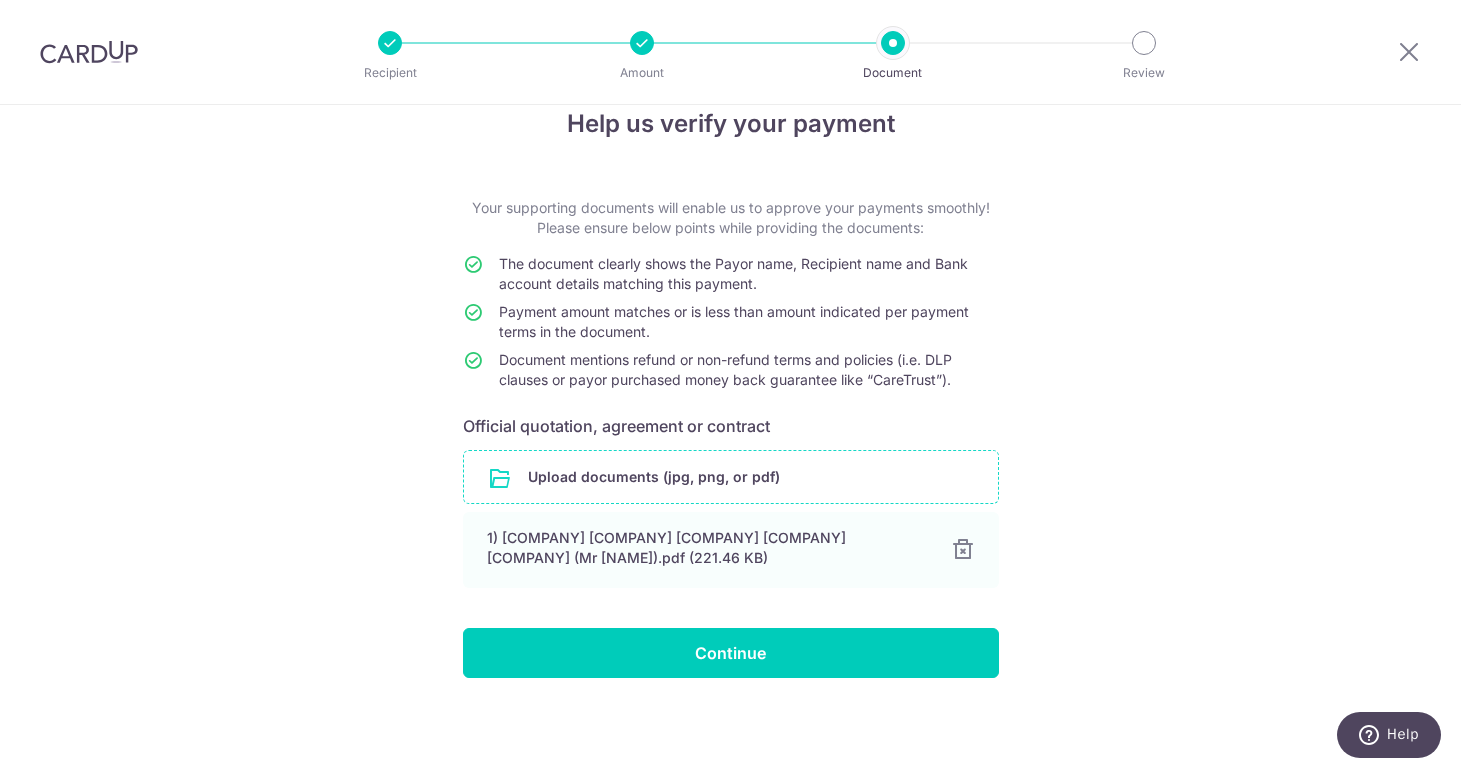 scroll, scrollTop: 39, scrollLeft: 0, axis: vertical 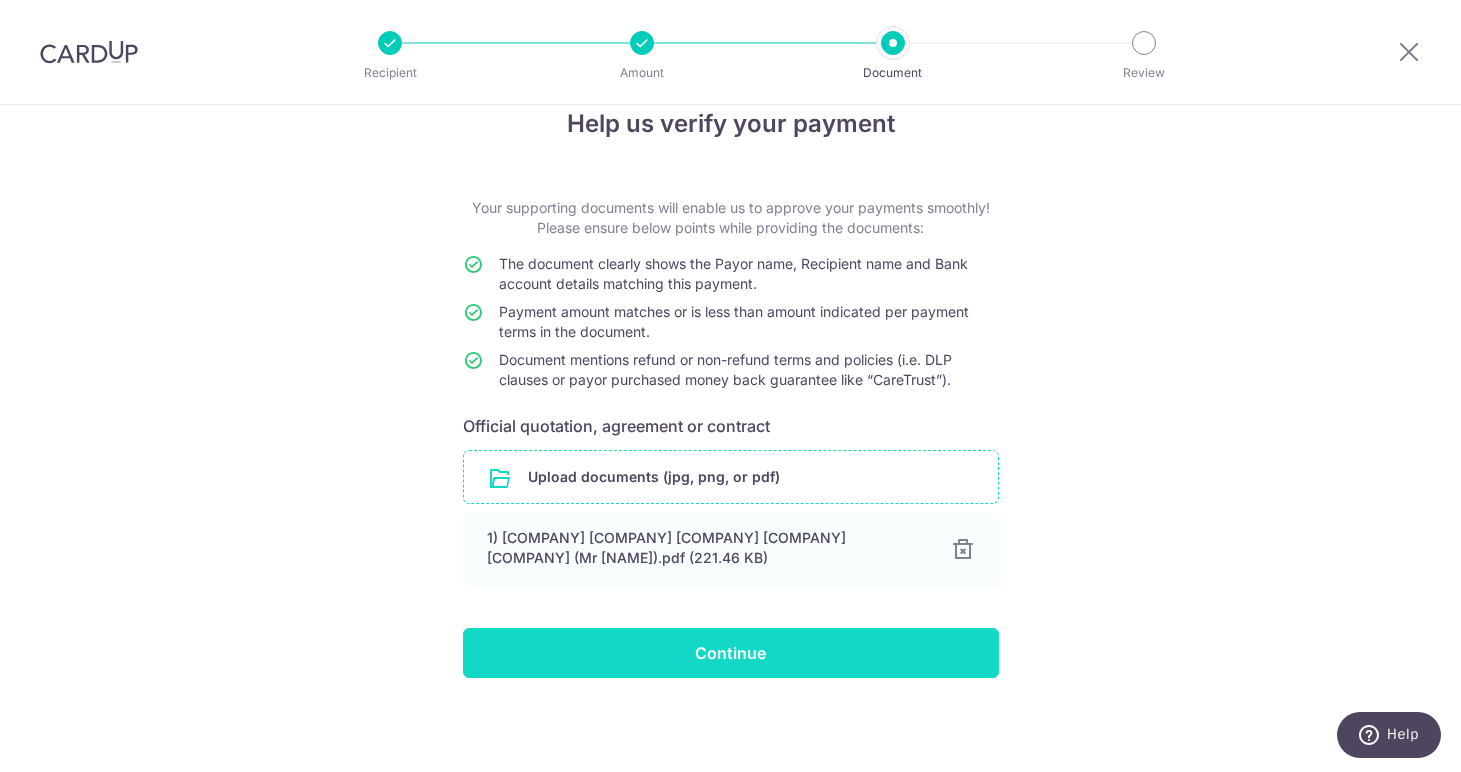 click on "Continue" at bounding box center [731, 653] 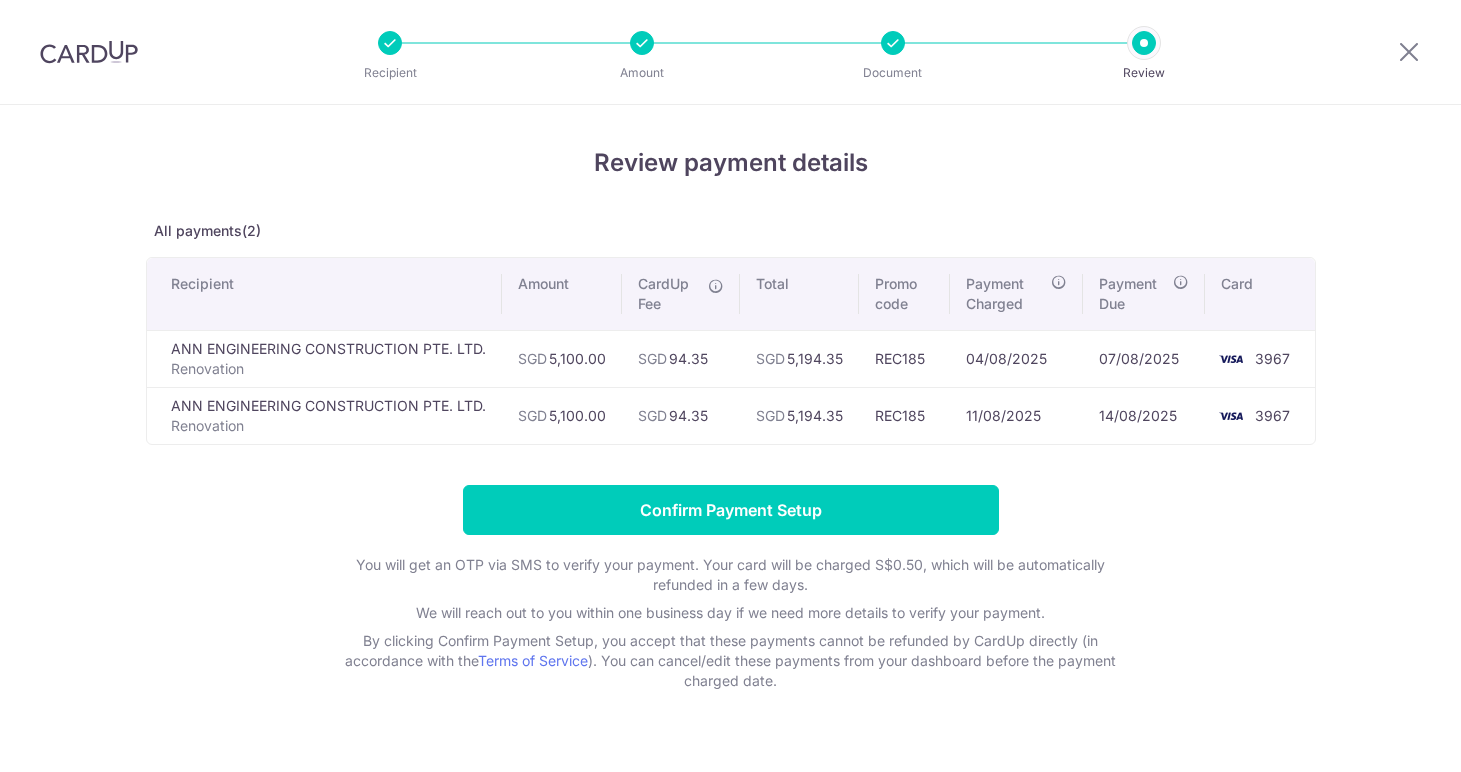 scroll, scrollTop: 0, scrollLeft: 0, axis: both 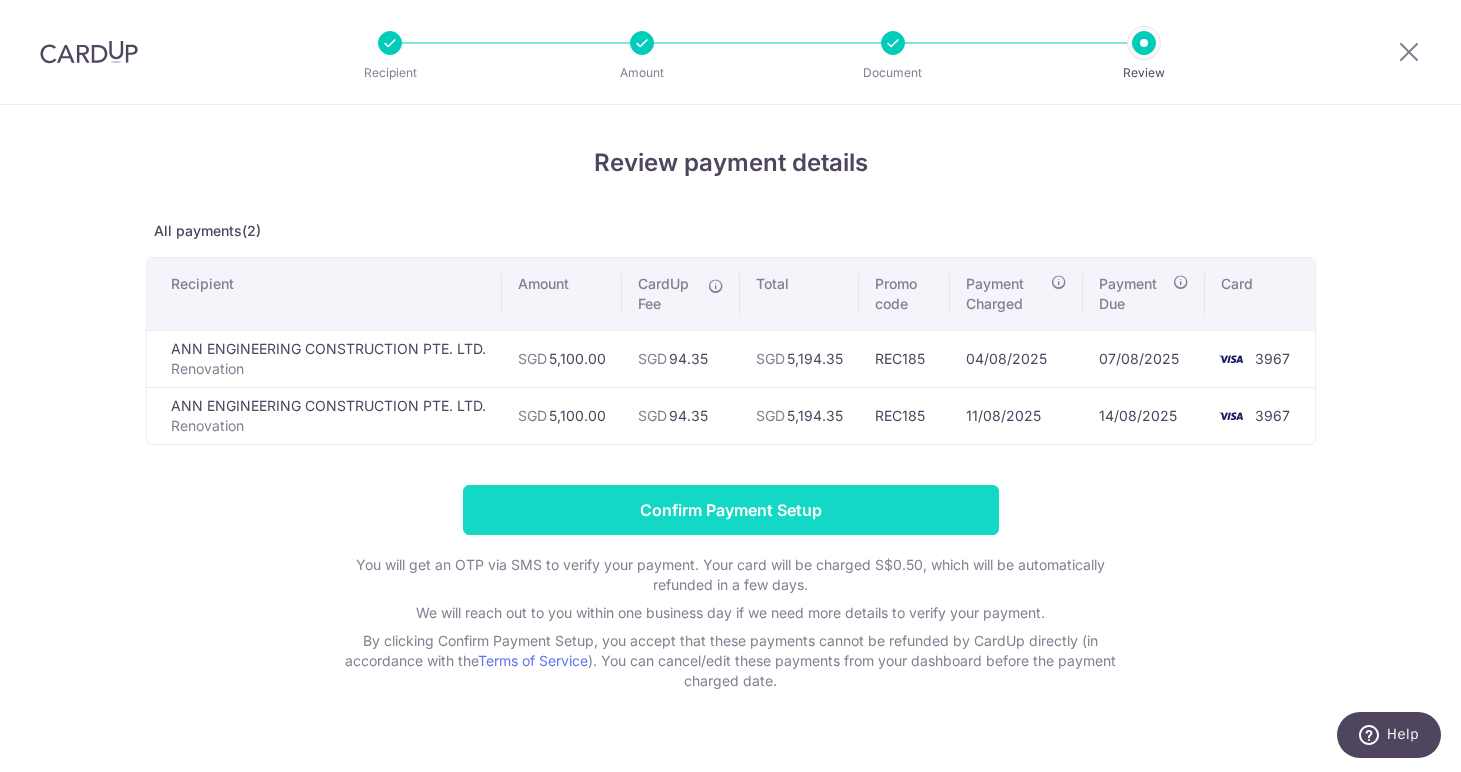 click on "Confirm Payment Setup" at bounding box center [731, 510] 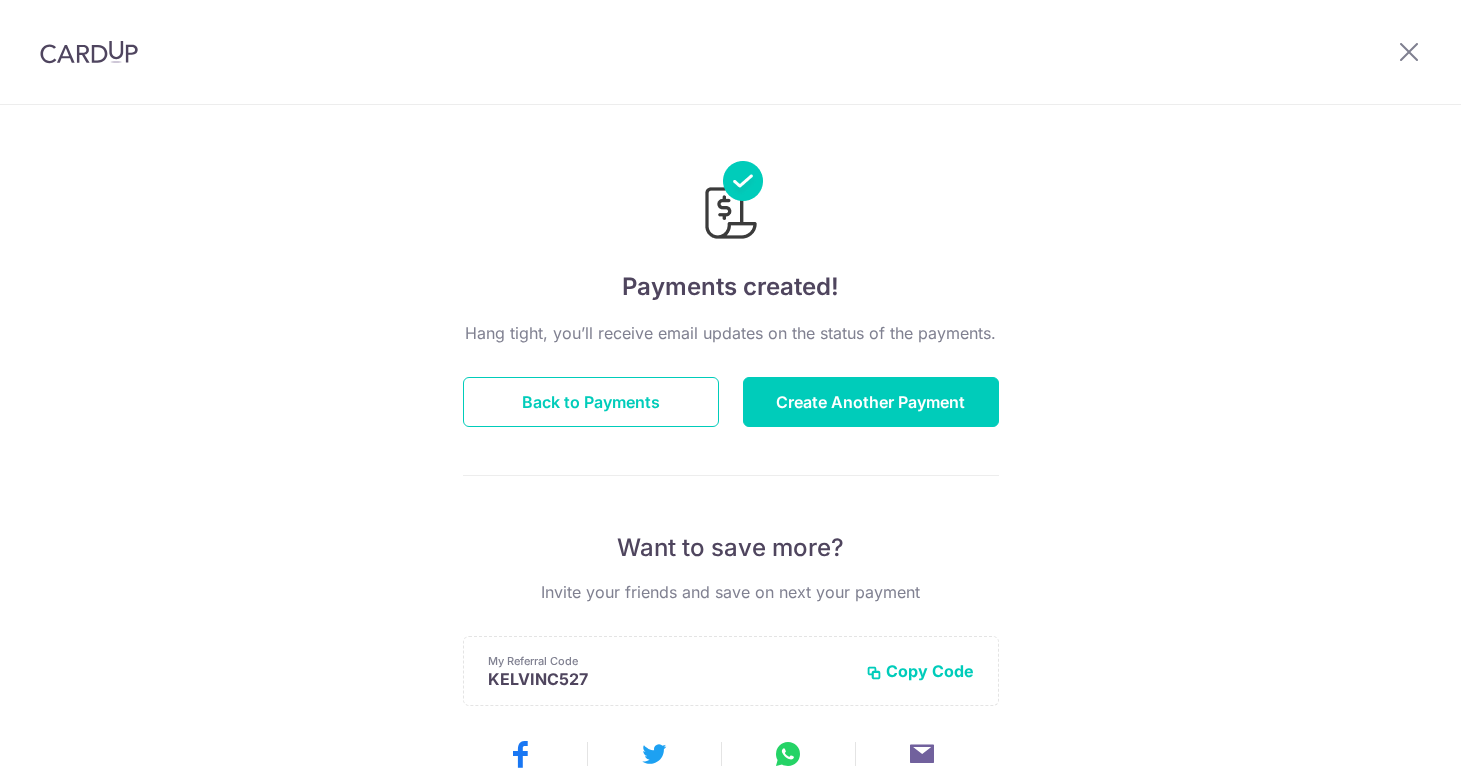 scroll, scrollTop: 0, scrollLeft: 0, axis: both 